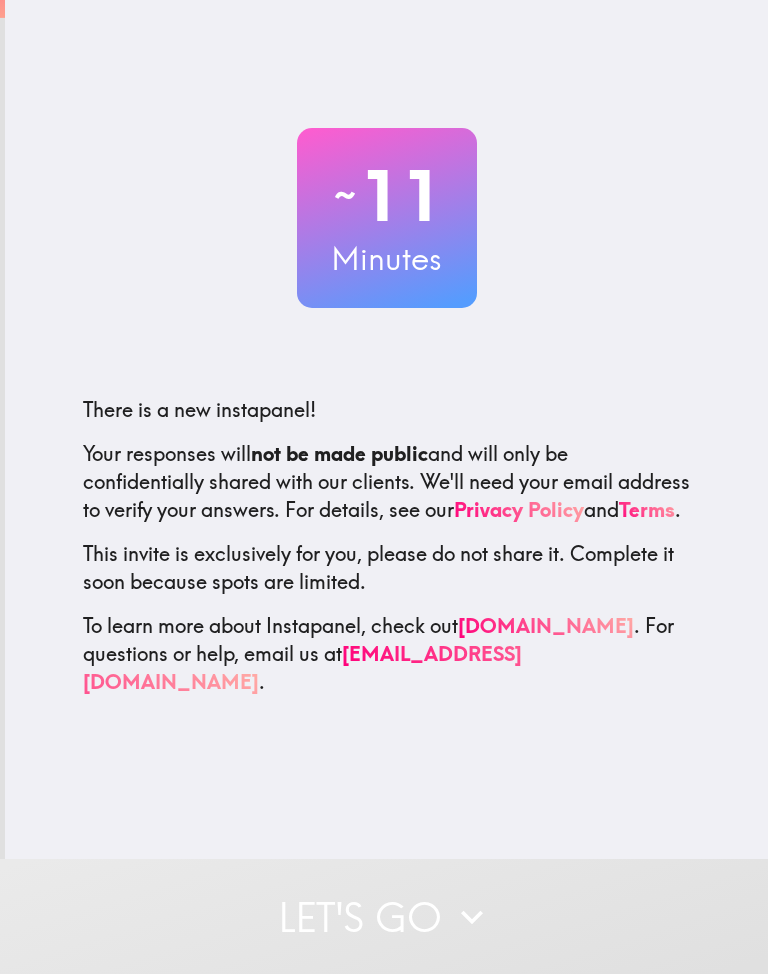 scroll, scrollTop: 0, scrollLeft: 0, axis: both 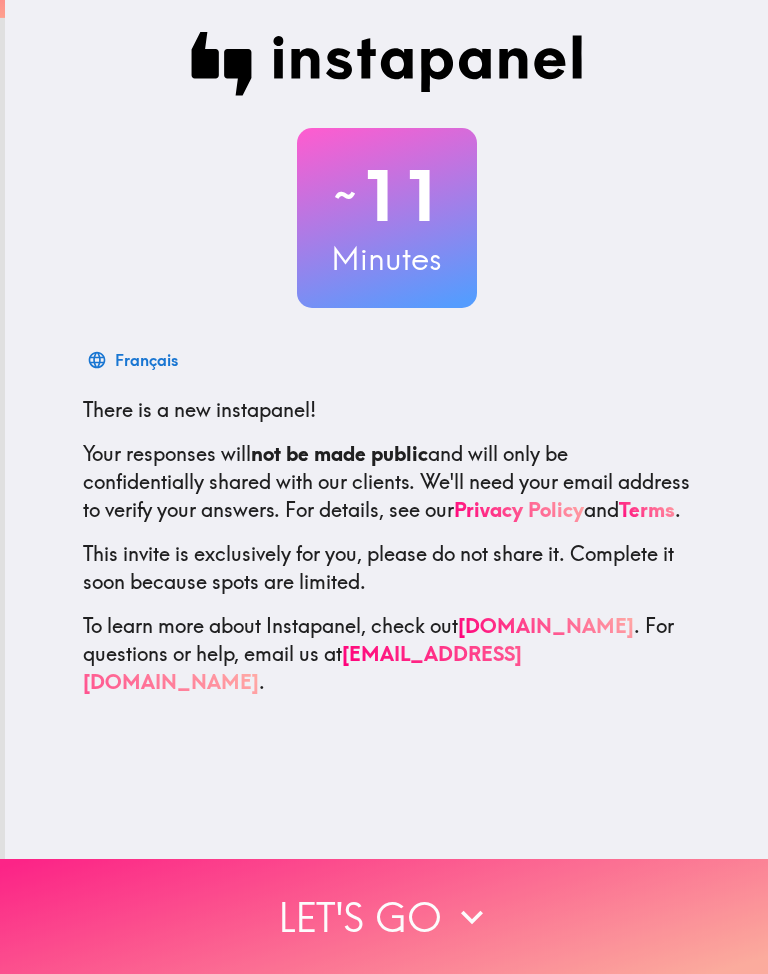 click on "Let's go" at bounding box center [384, 916] 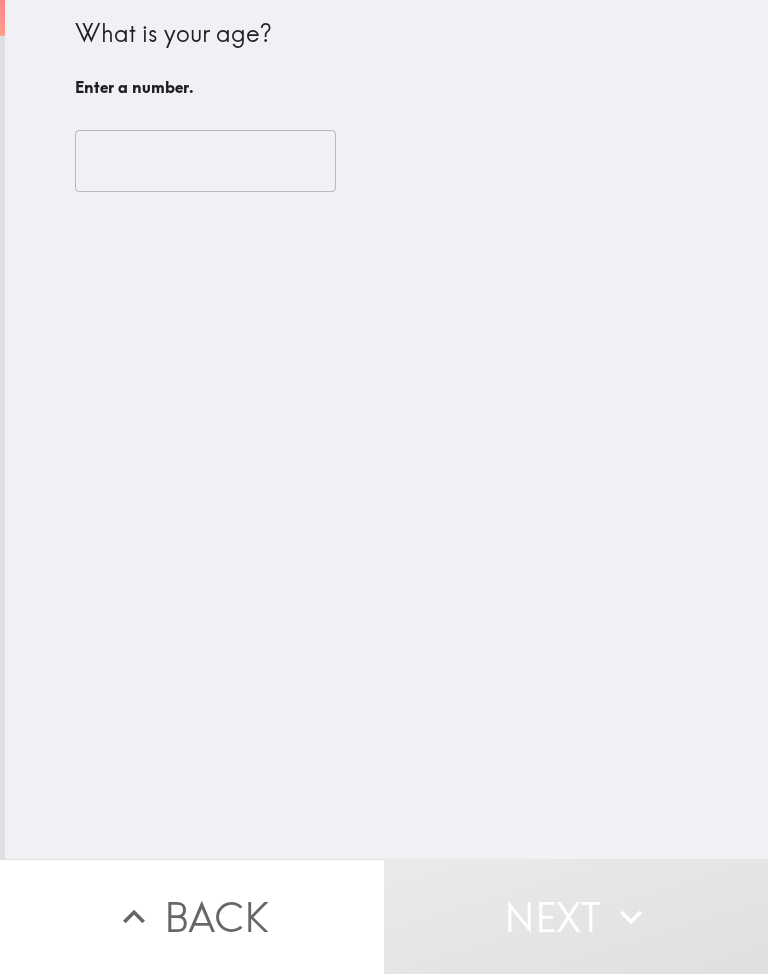 click at bounding box center (205, 161) 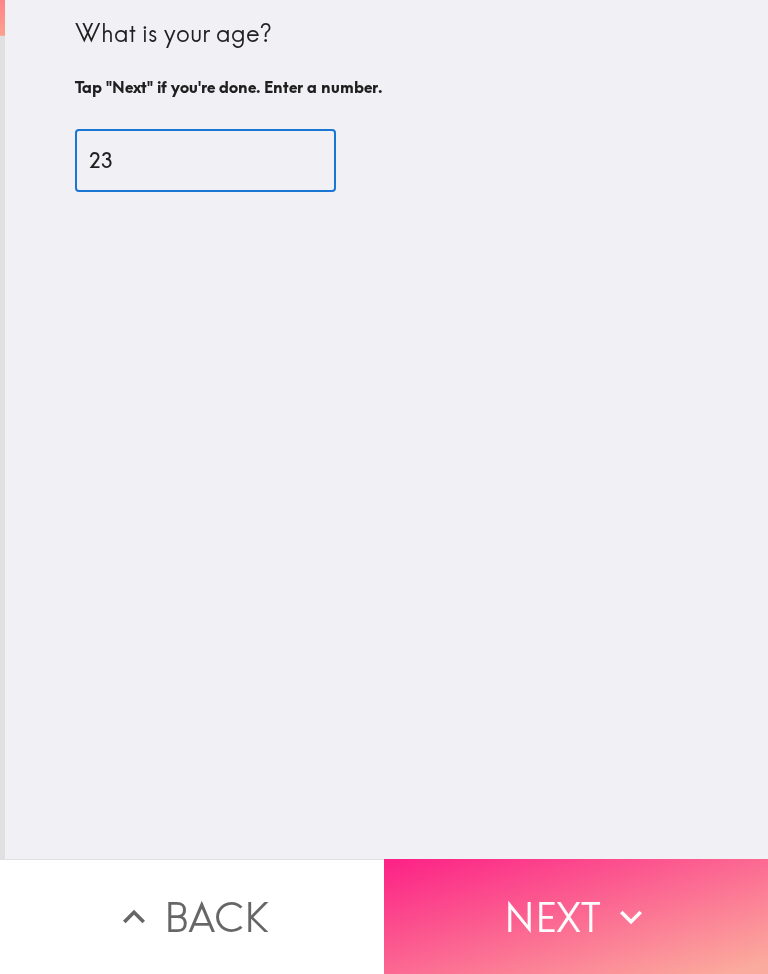 type on "23" 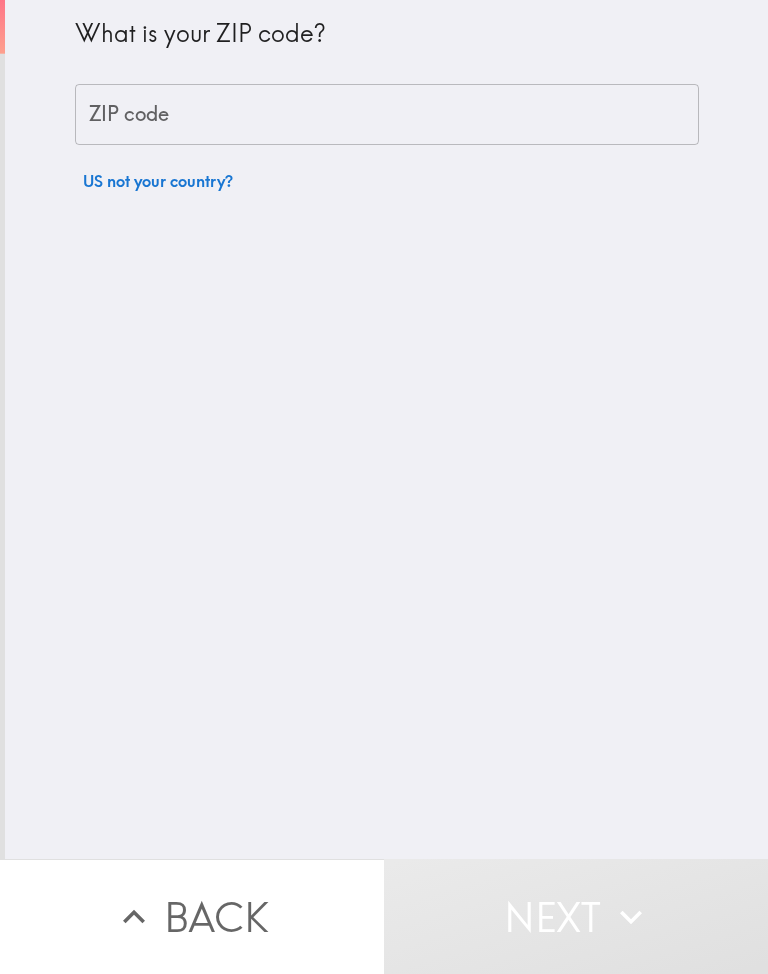 click on "ZIP code" at bounding box center [387, 115] 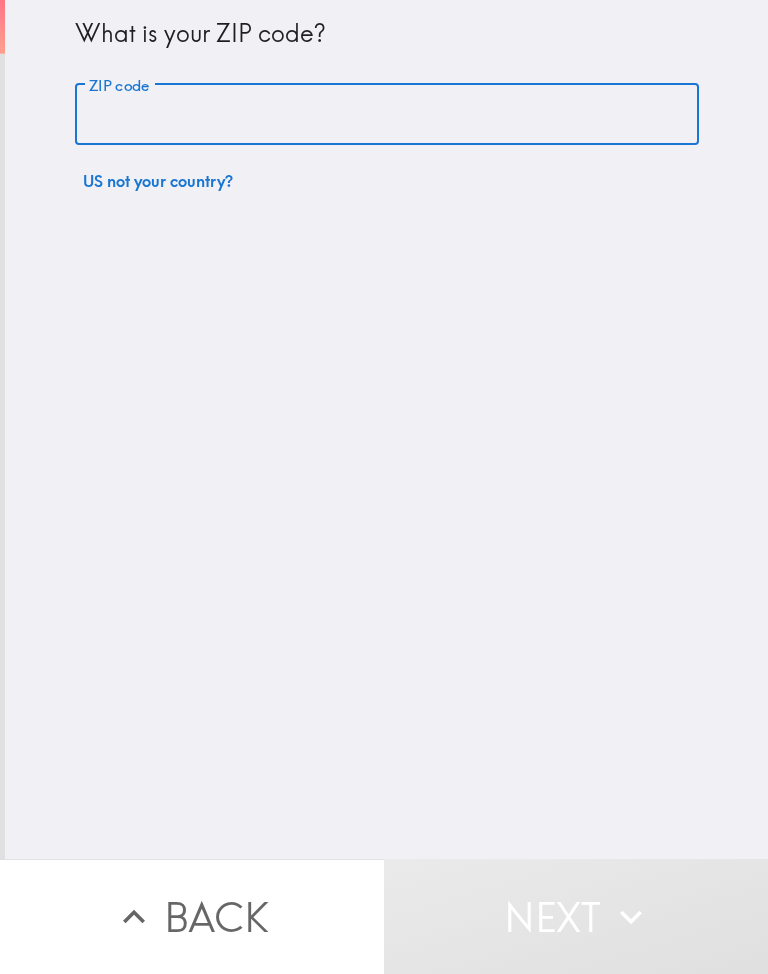 click on "ZIP code" at bounding box center [387, 115] 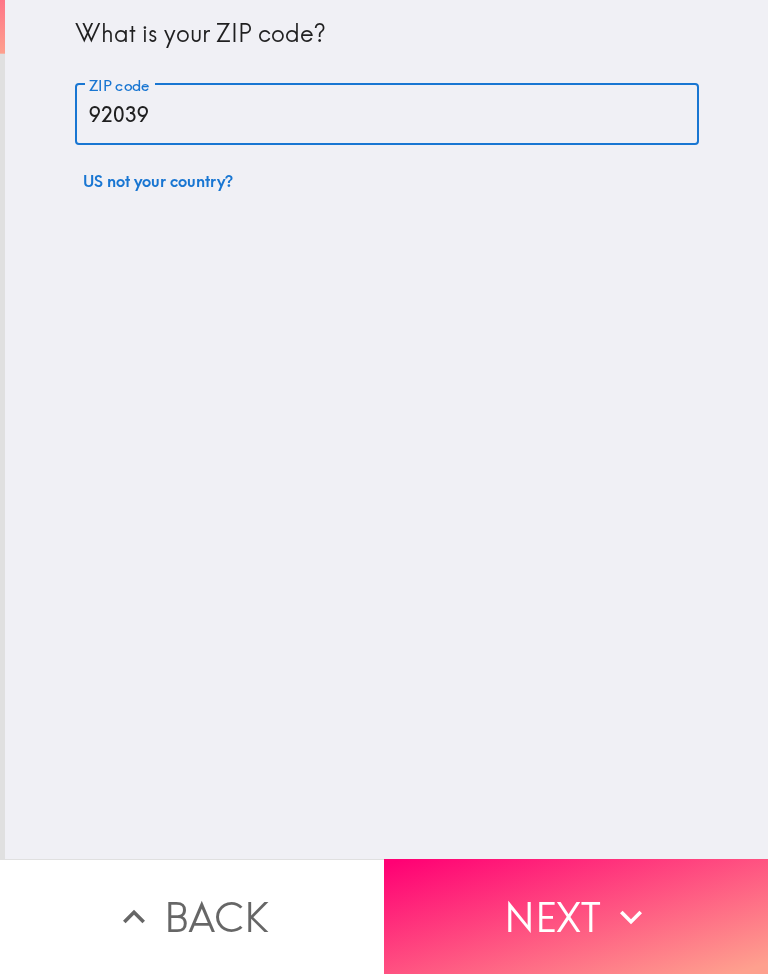 type on "92039" 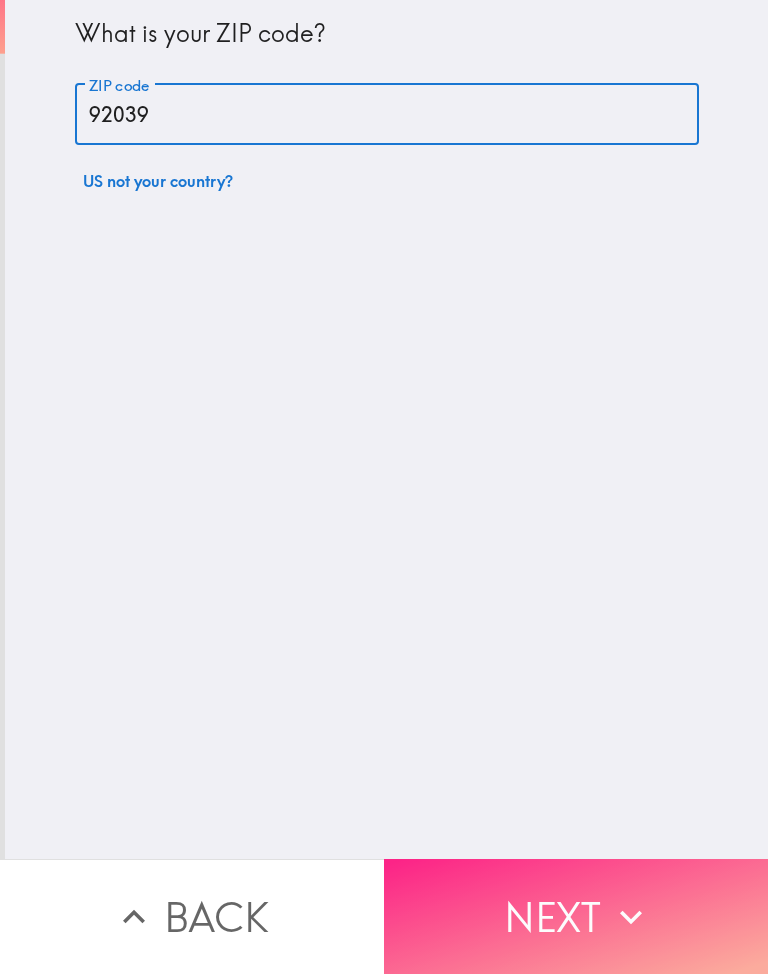 click on "Next" at bounding box center (576, 916) 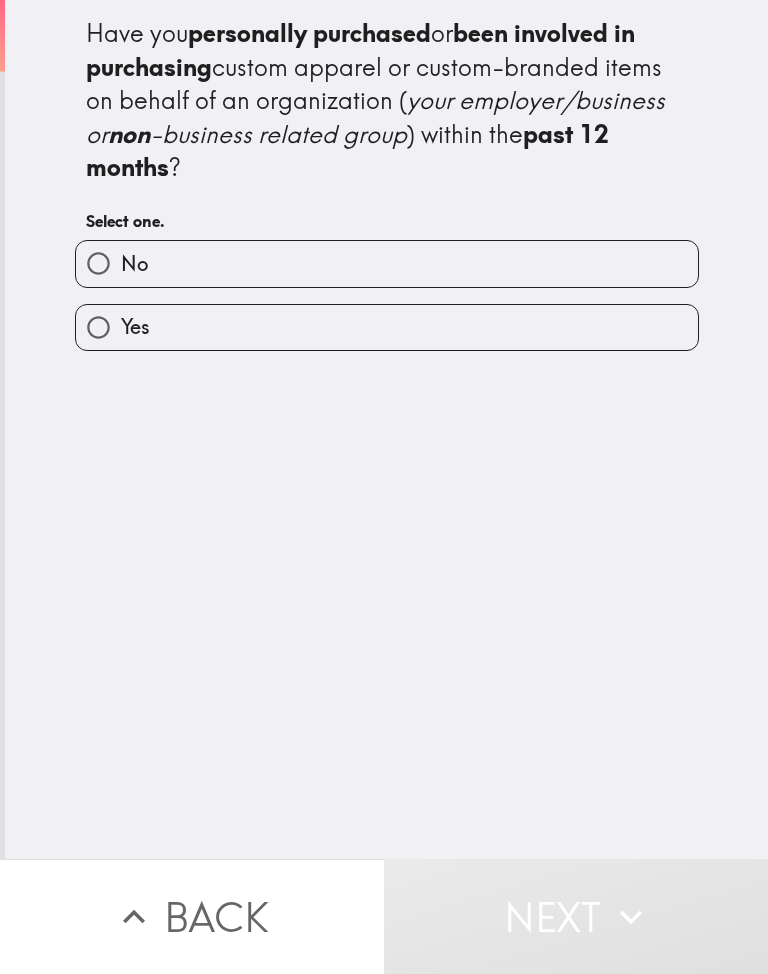 click on "No" at bounding box center [387, 263] 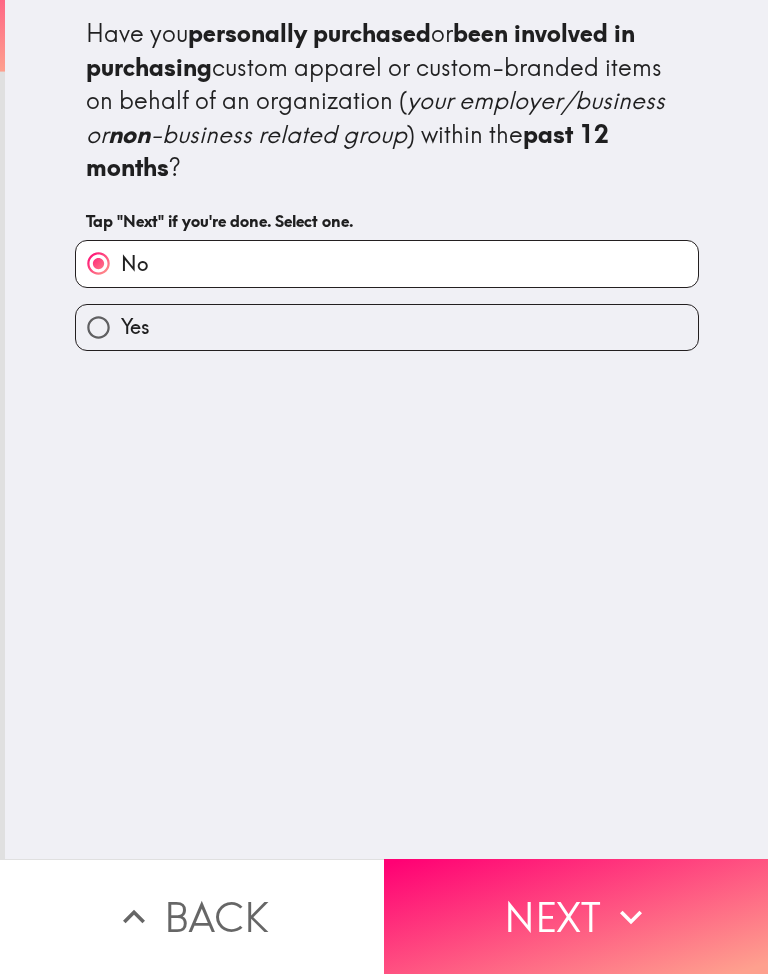 click on "Yes" at bounding box center (387, 327) 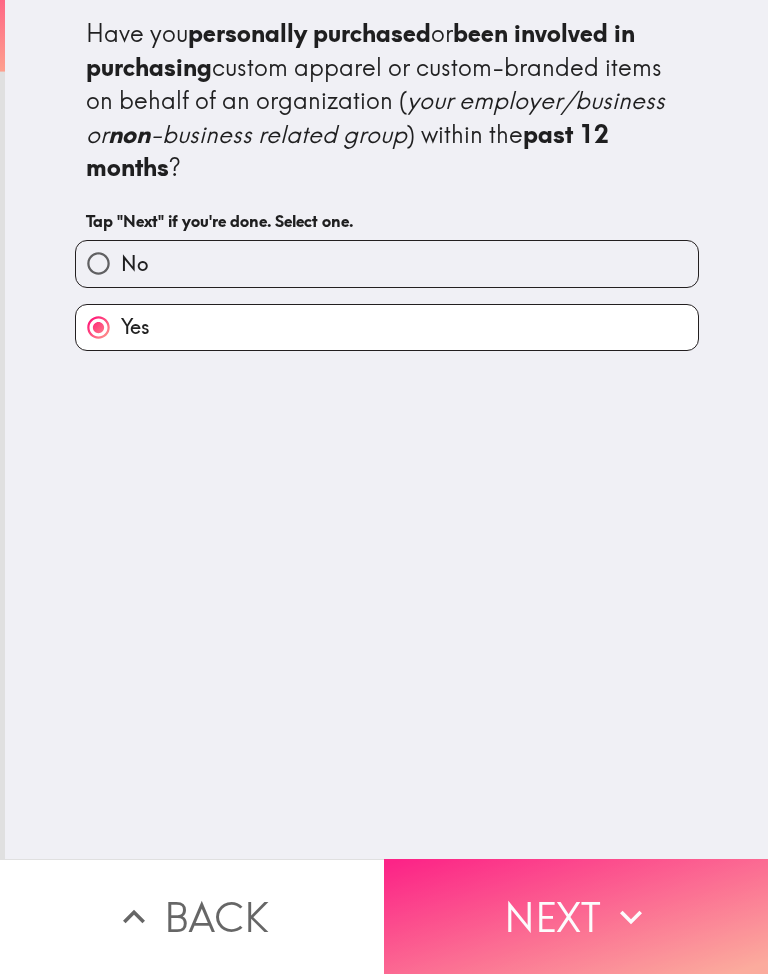 click on "Next" at bounding box center (576, 916) 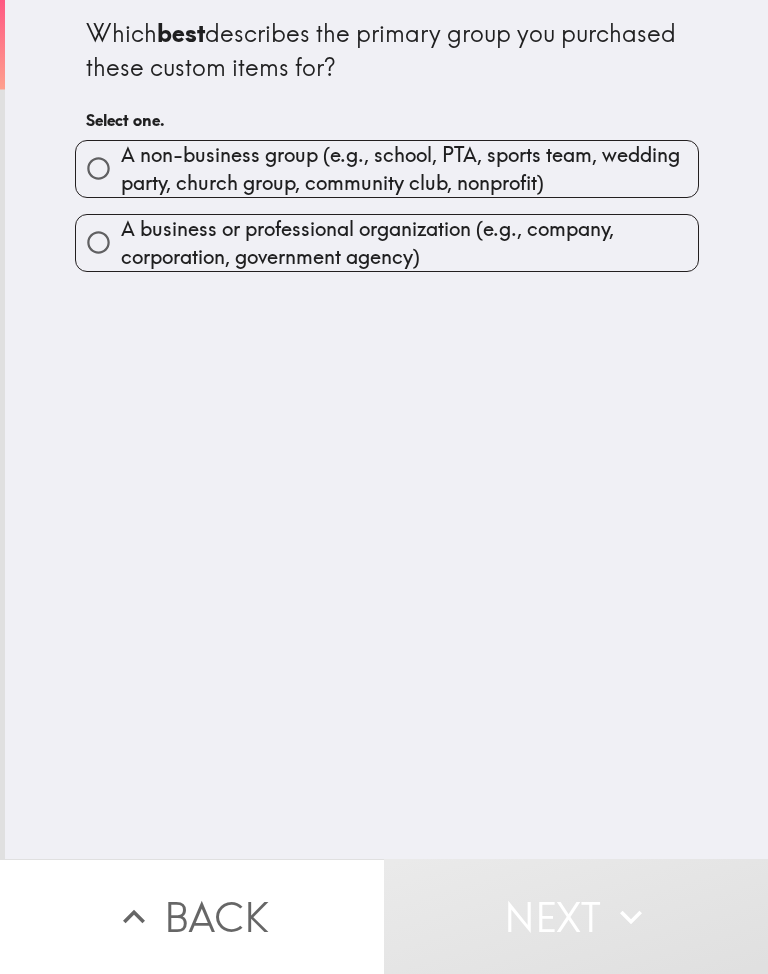 click on "A non-business group (e.g., school, PTA, sports team, wedding party, church group, community club, nonprofit)" at bounding box center [409, 169] 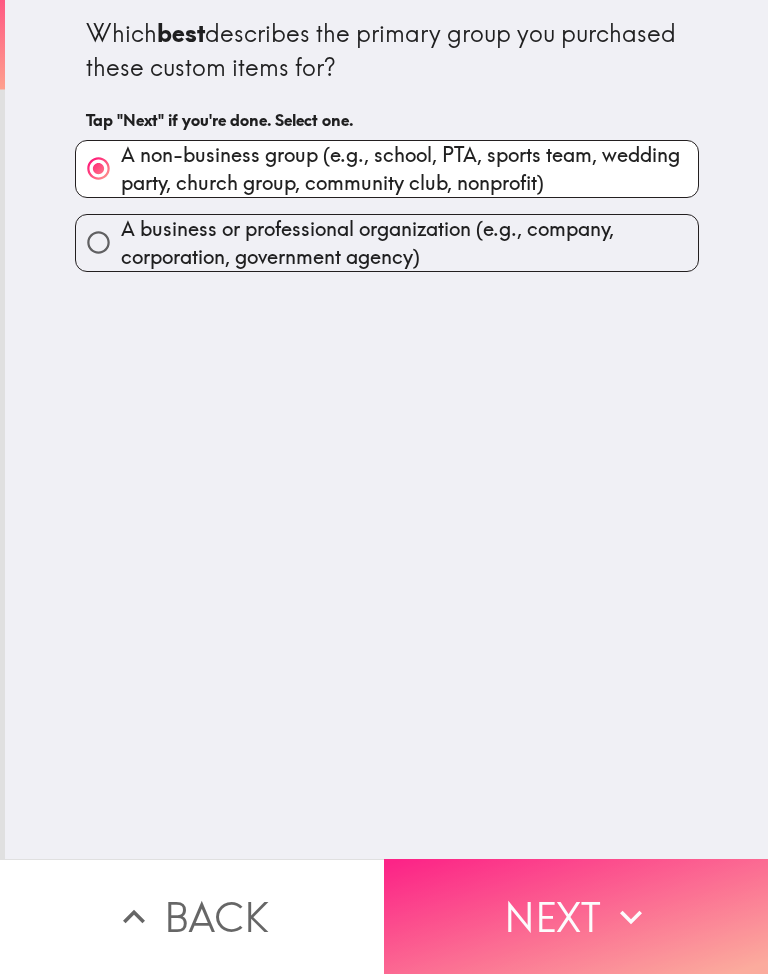 click on "Next" at bounding box center [576, 916] 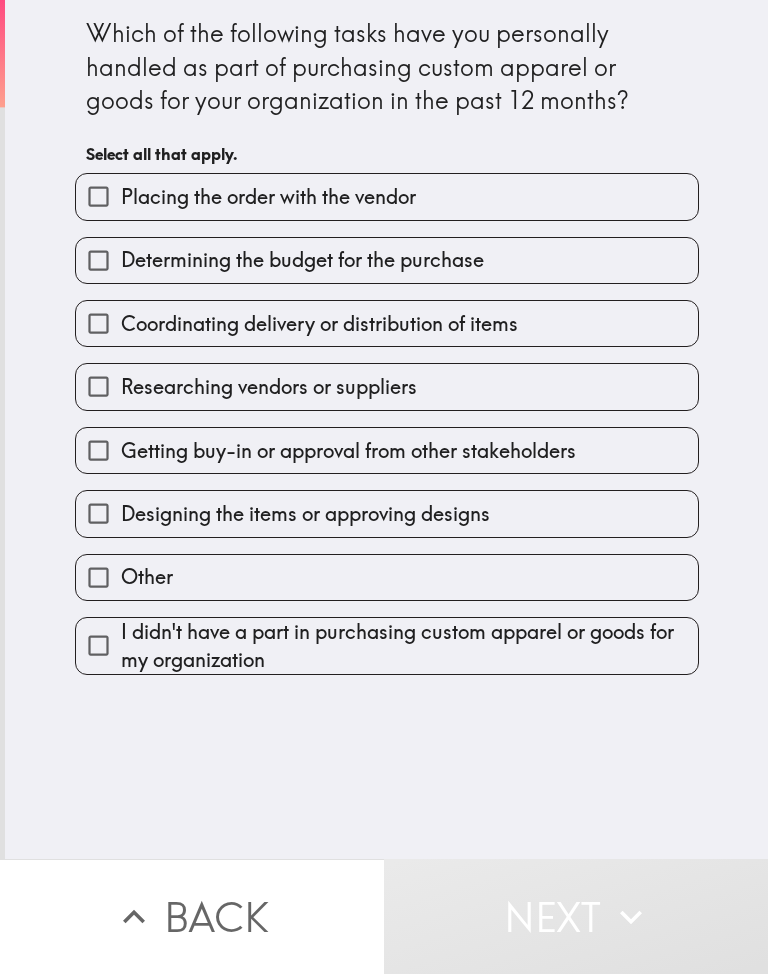 click on "Designing the items or approving designs" at bounding box center (98, 513) 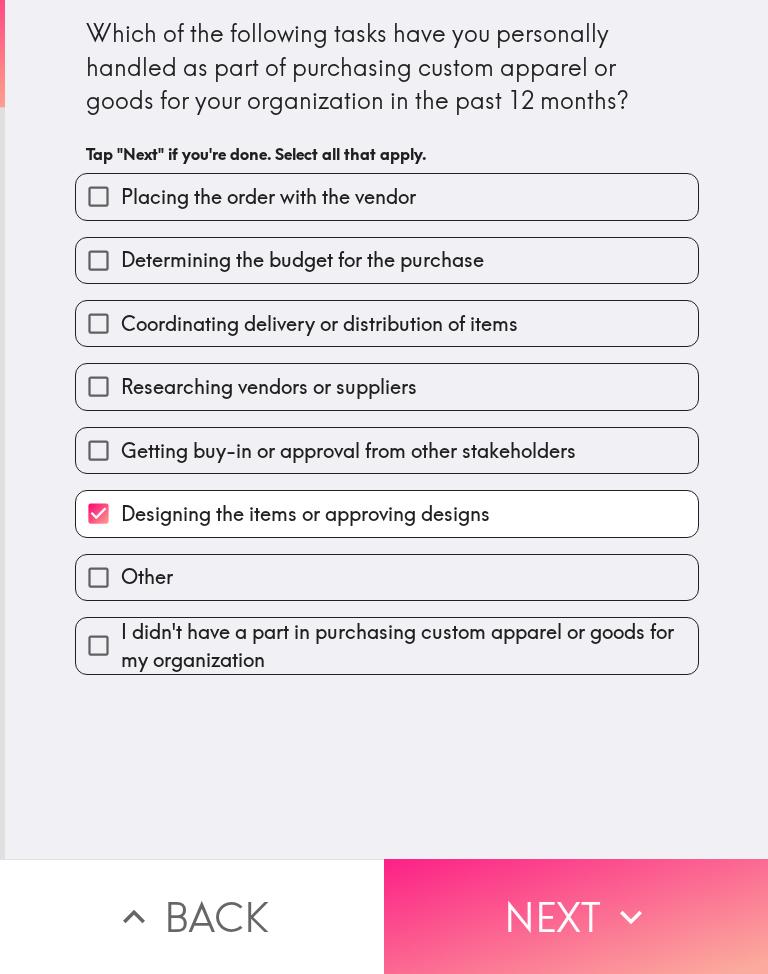 click on "Next" at bounding box center (576, 916) 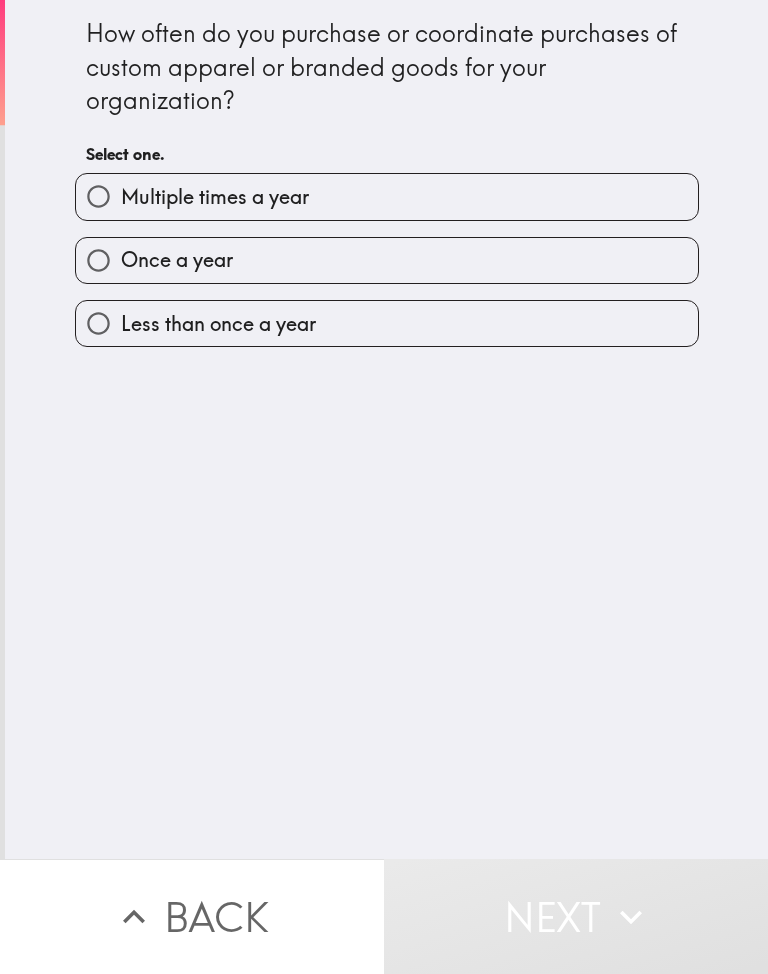 click on "Once a year" at bounding box center [98, 260] 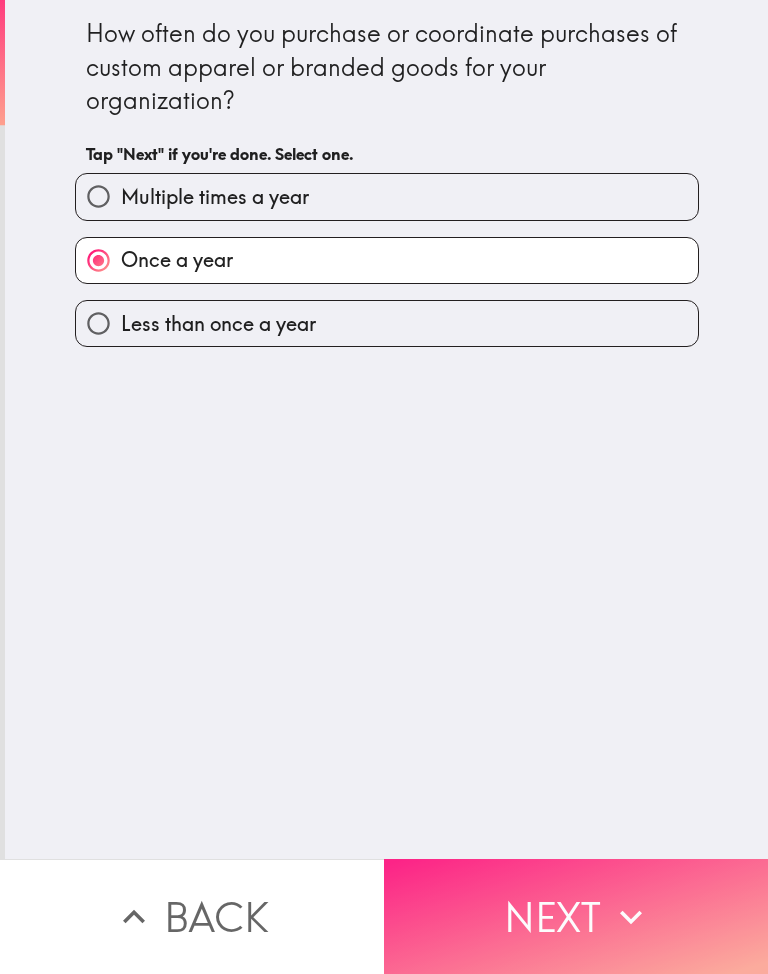 click on "Next" at bounding box center [576, 916] 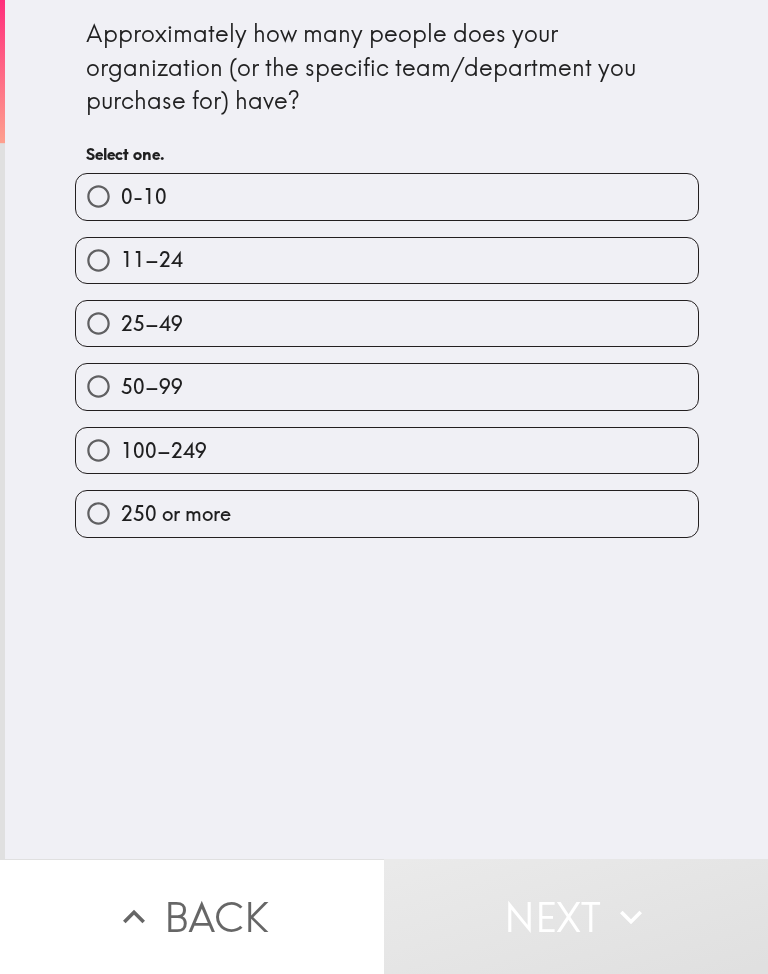 click on "50–99" at bounding box center [98, 386] 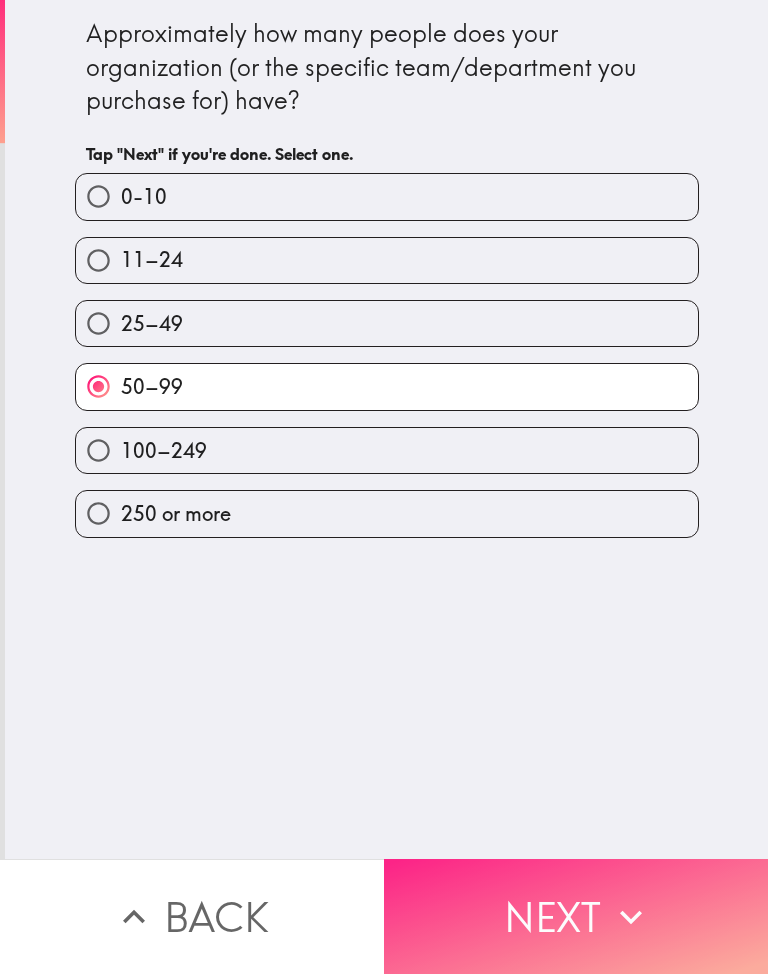 click on "Next" at bounding box center (576, 916) 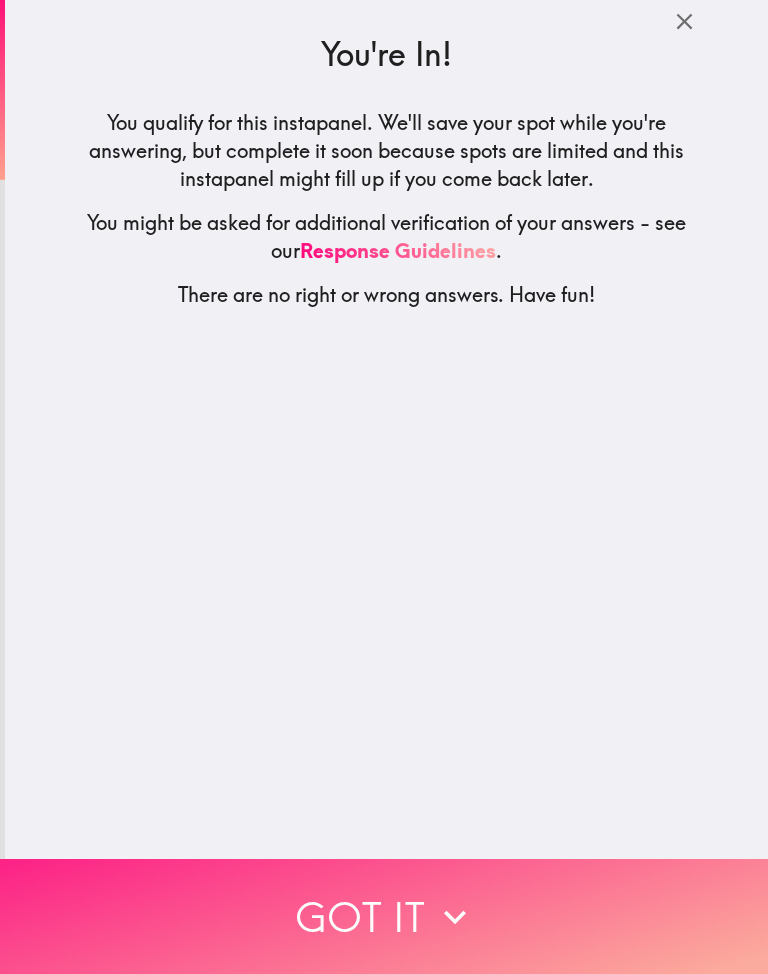 click on "Got it" at bounding box center [384, 916] 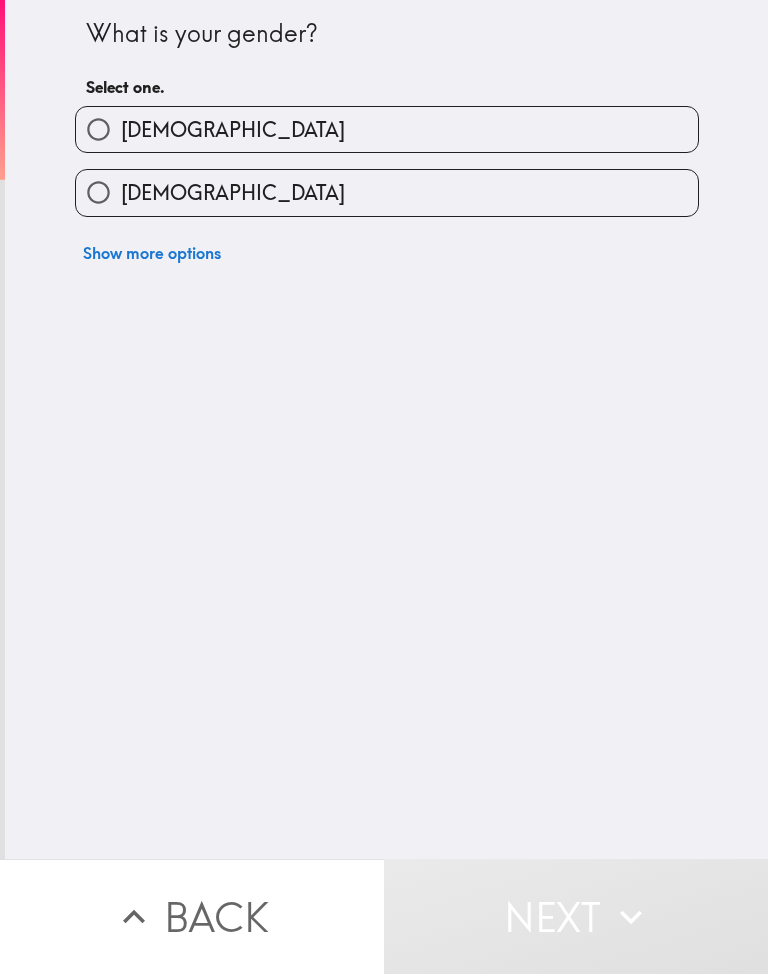 click on "[DEMOGRAPHIC_DATA]" at bounding box center [98, 192] 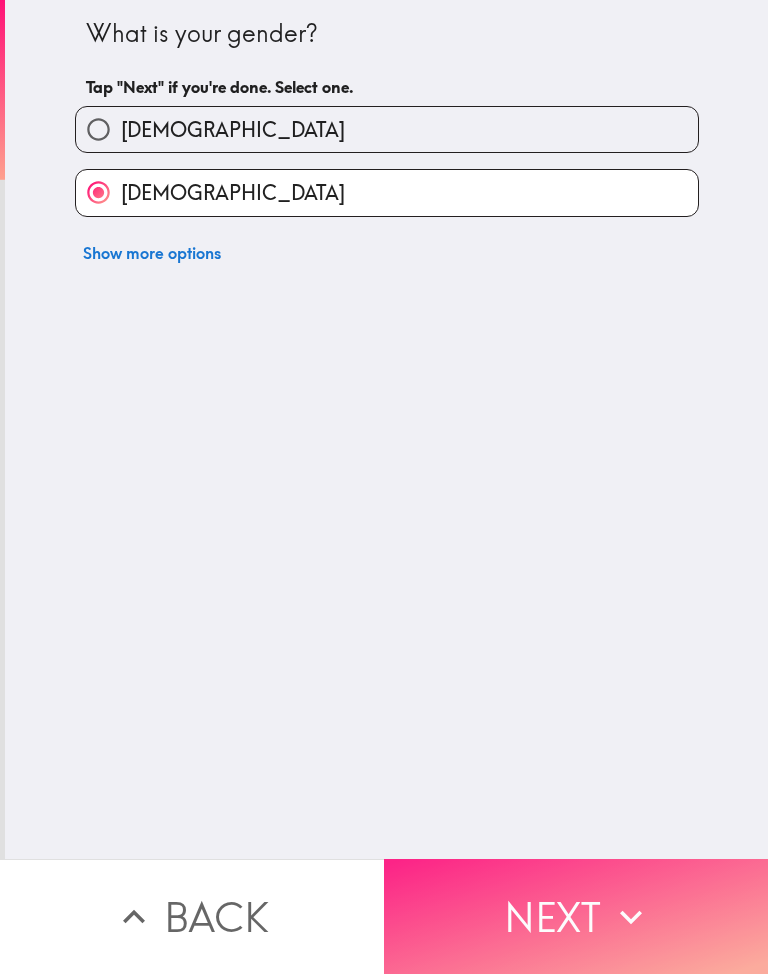 click on "Next" at bounding box center [576, 916] 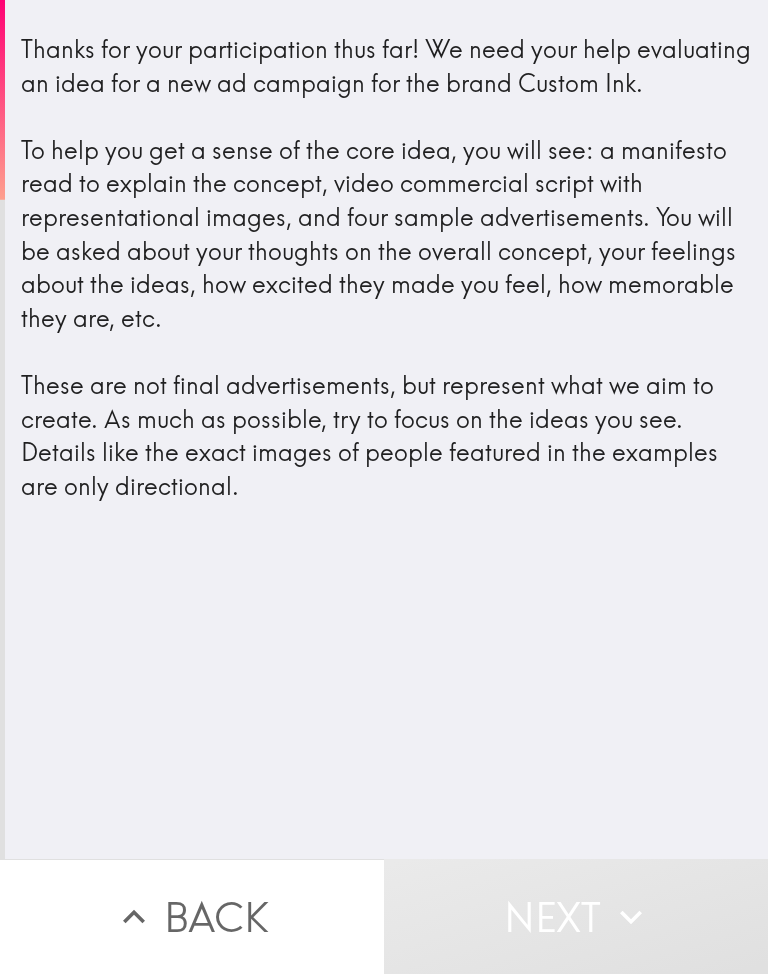 click on "Back" at bounding box center (192, 916) 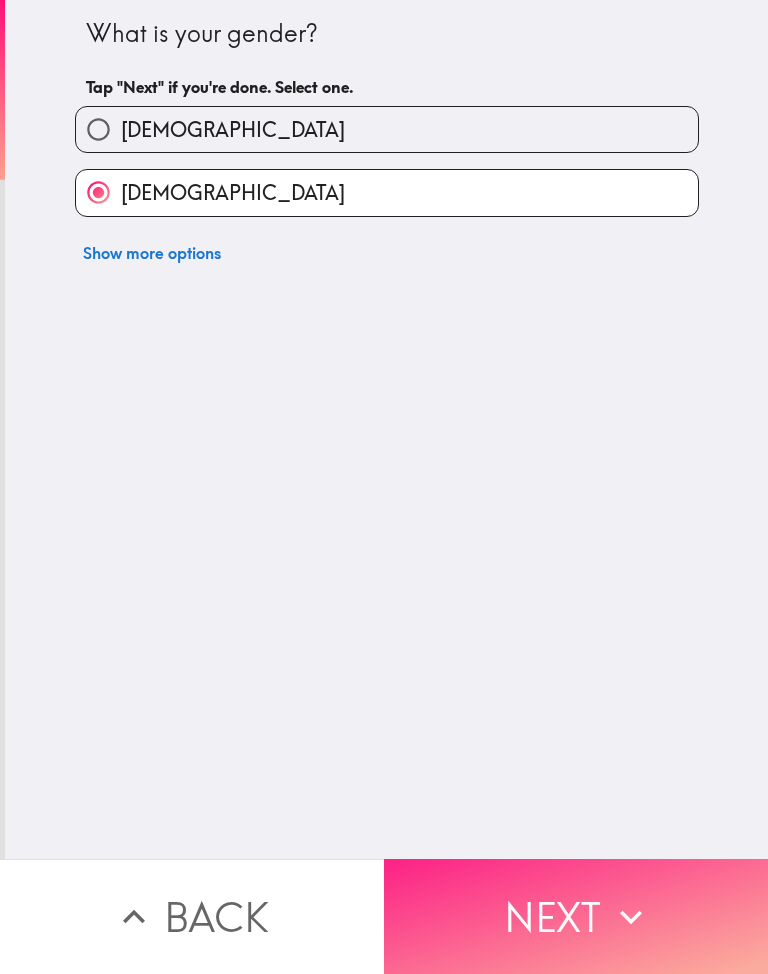 click on "Next" at bounding box center [576, 916] 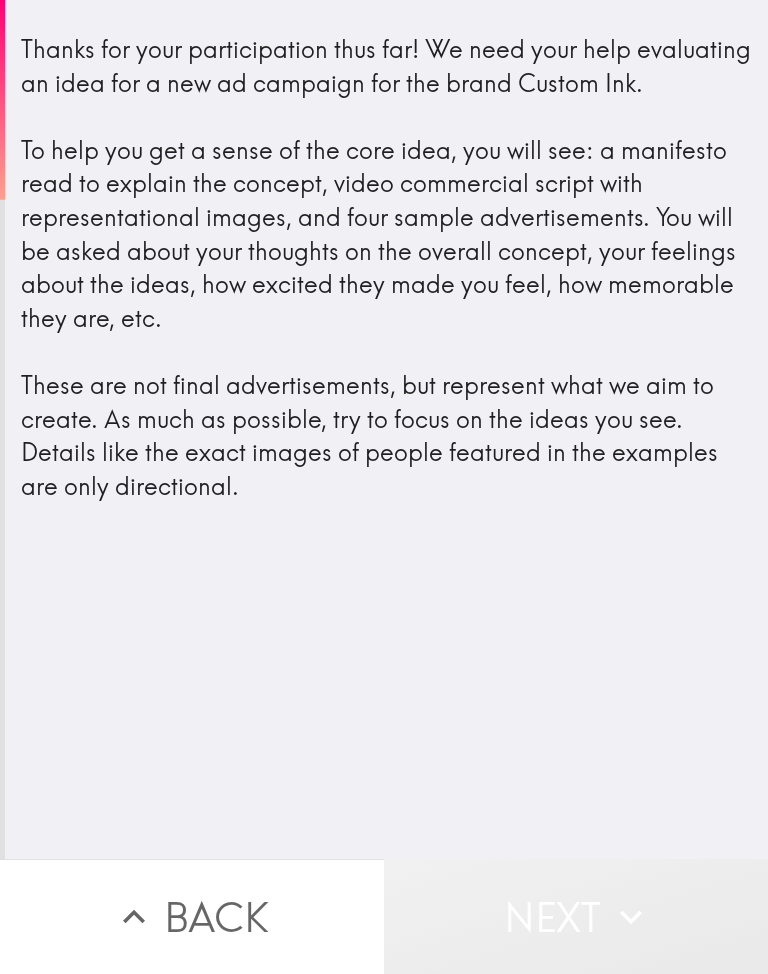 click on "Next" at bounding box center [576, 916] 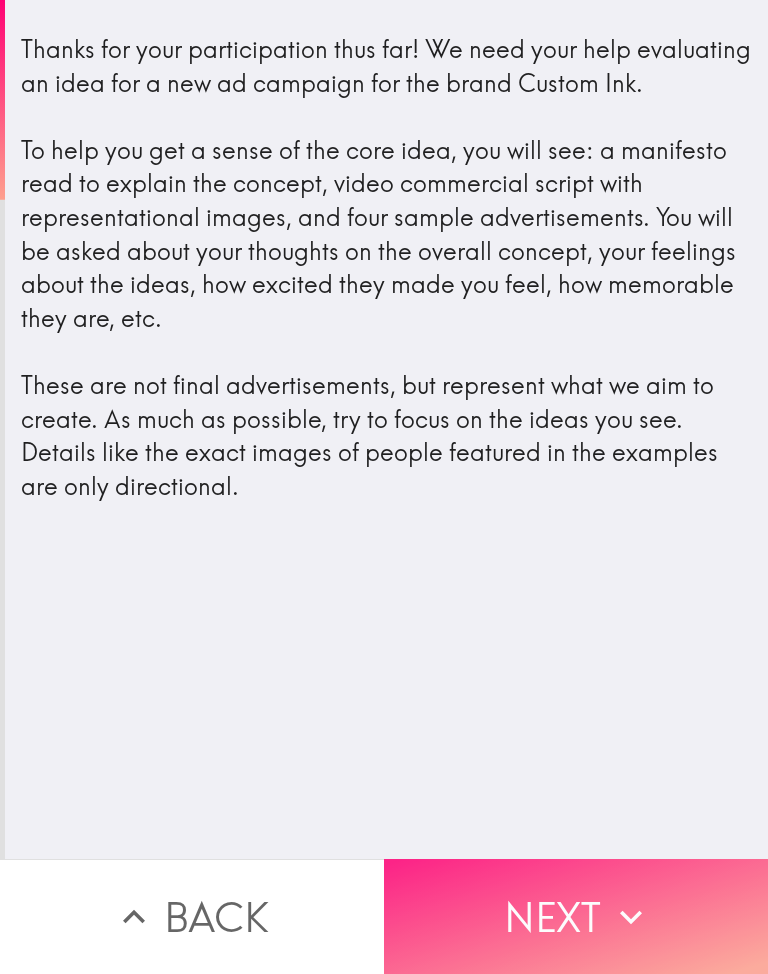 click on "Next" at bounding box center (576, 916) 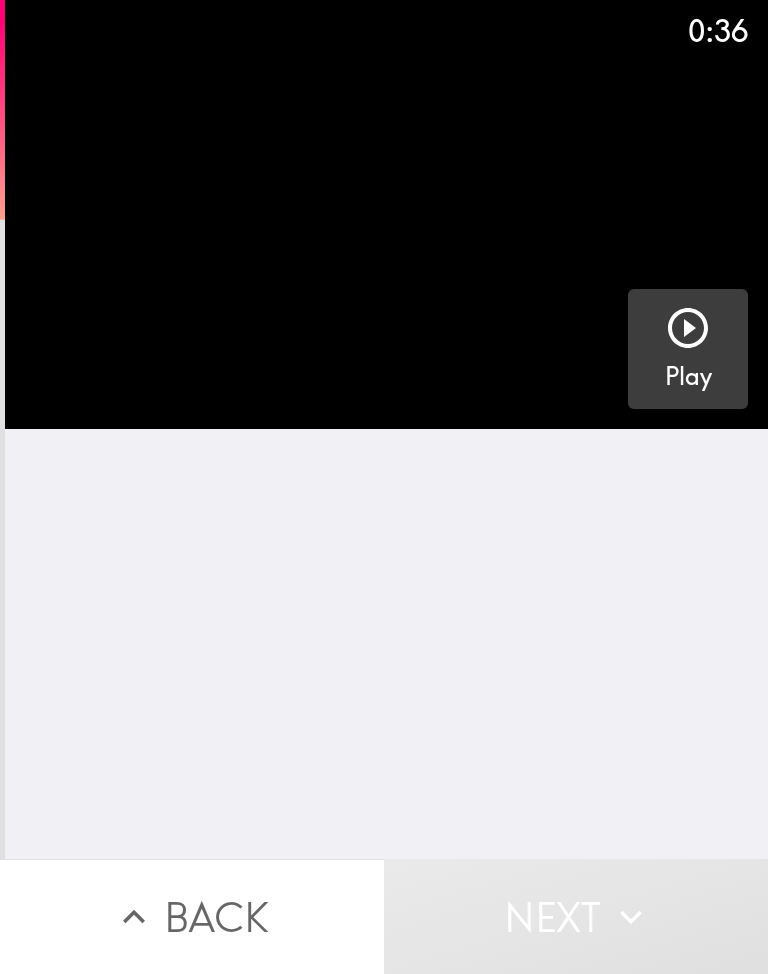 click 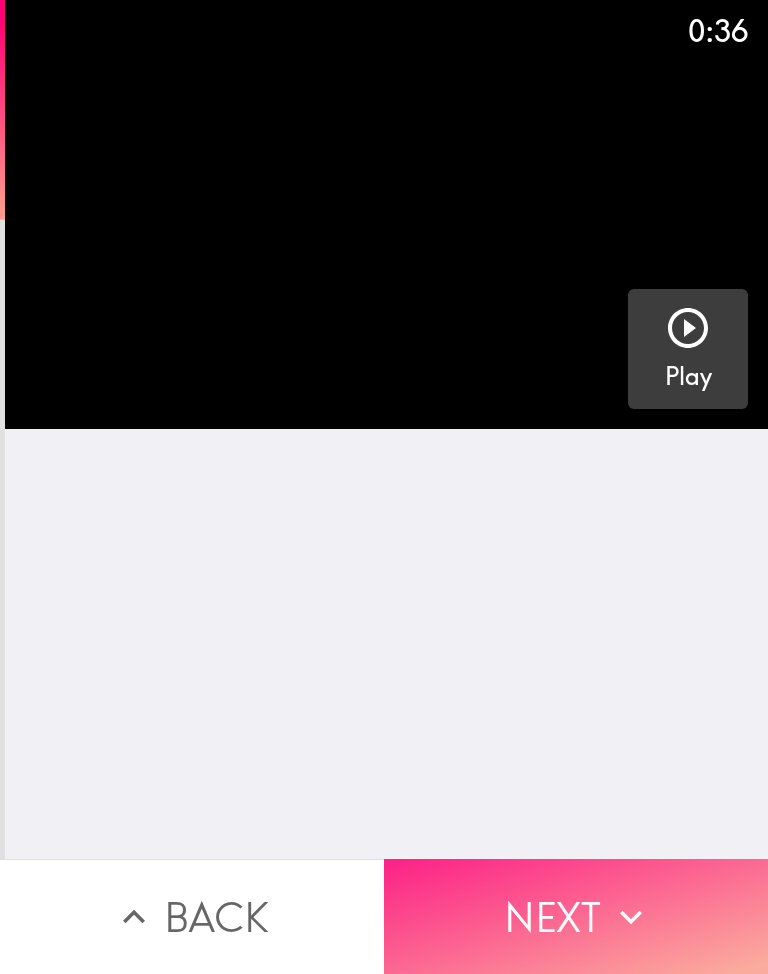 click on "Next" at bounding box center [576, 916] 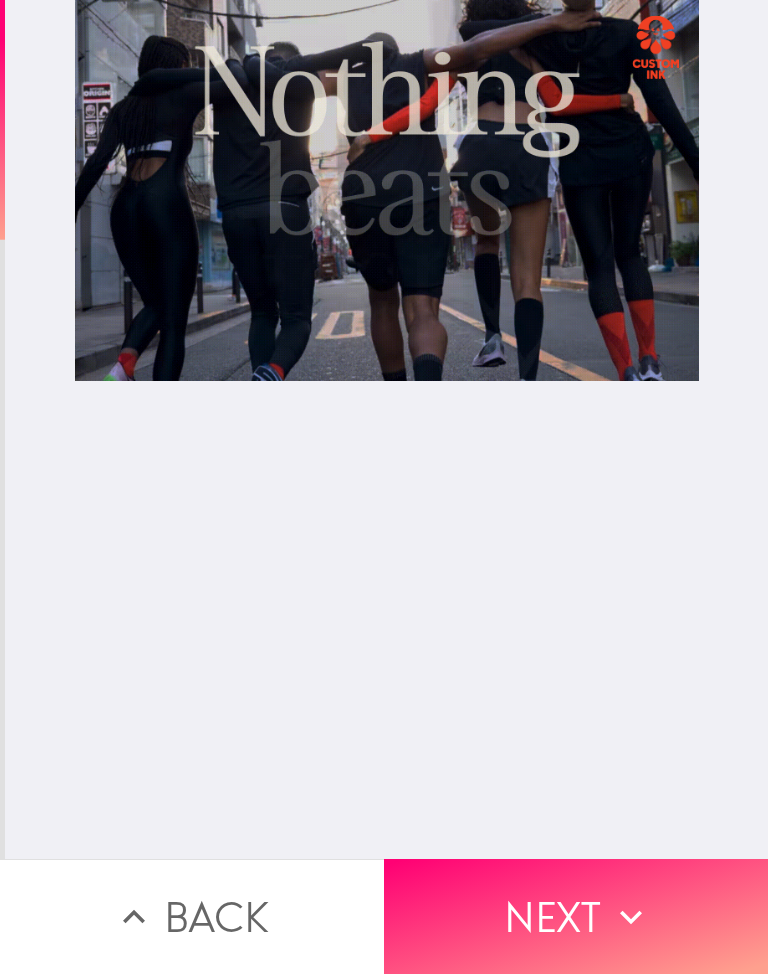 click at bounding box center (387, 429) 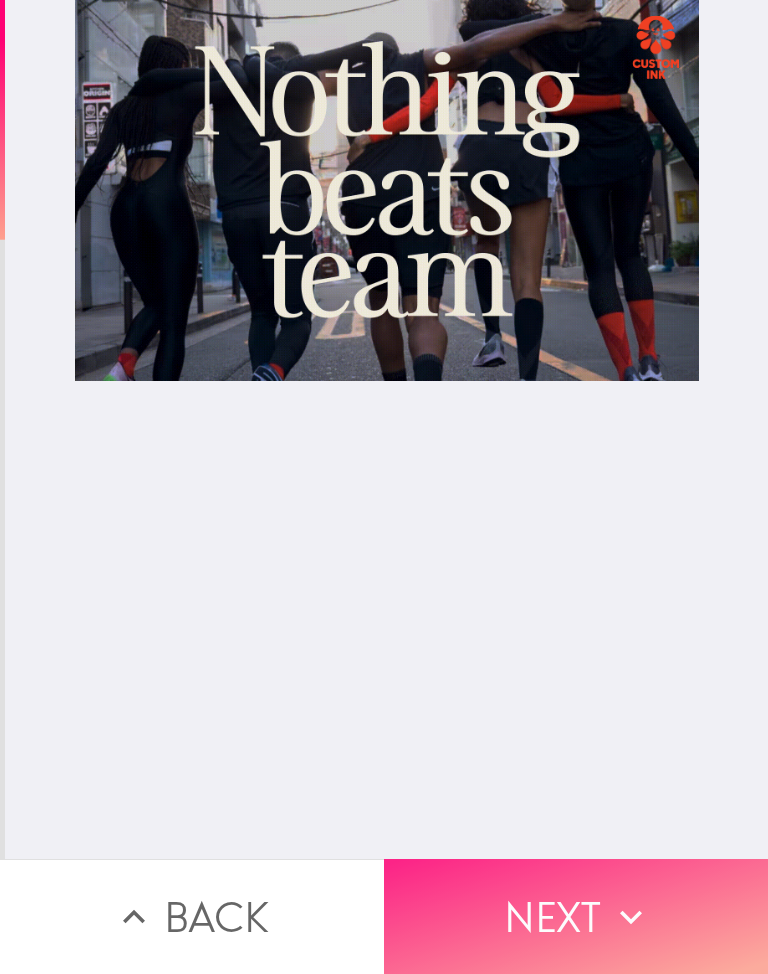 click 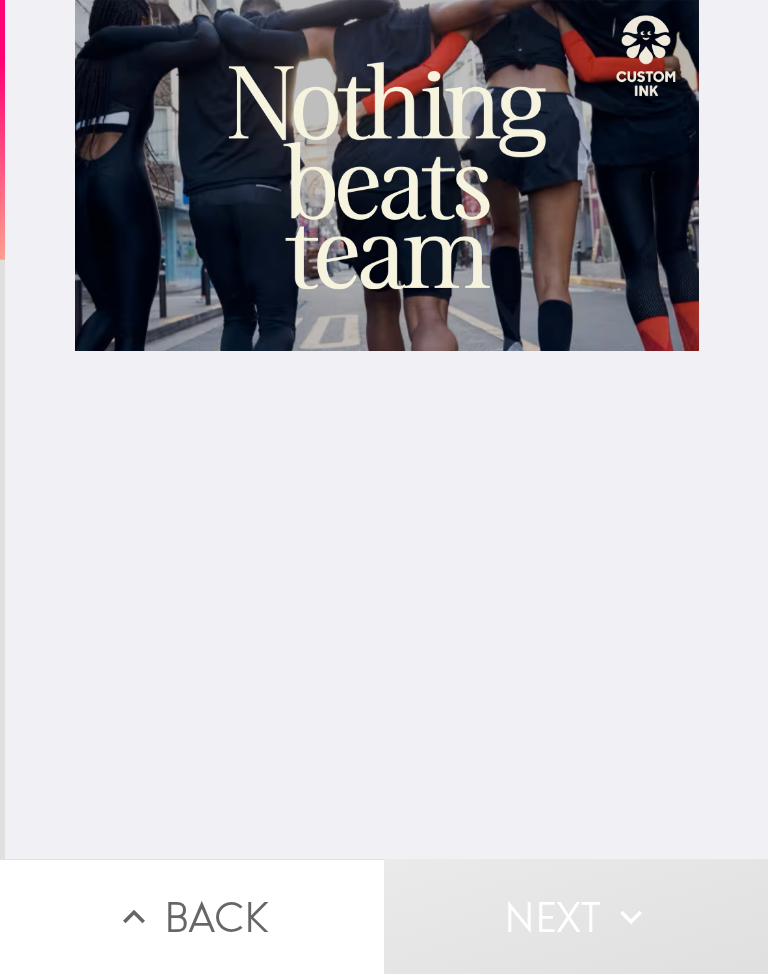 click at bounding box center (387, 429) 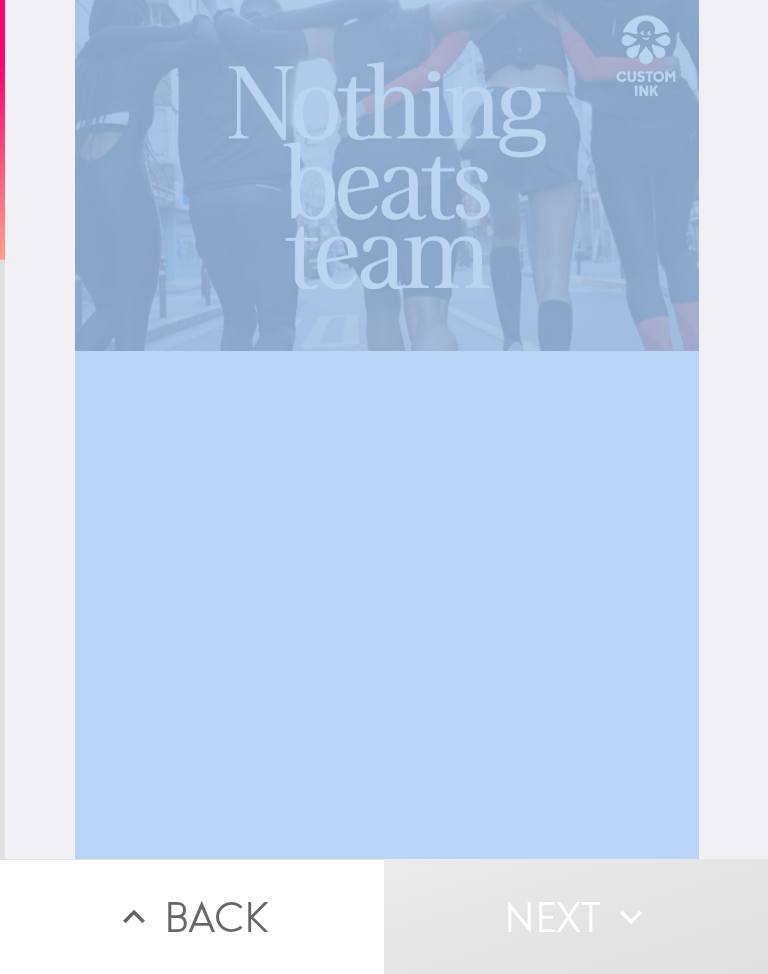 click at bounding box center [387, 429] 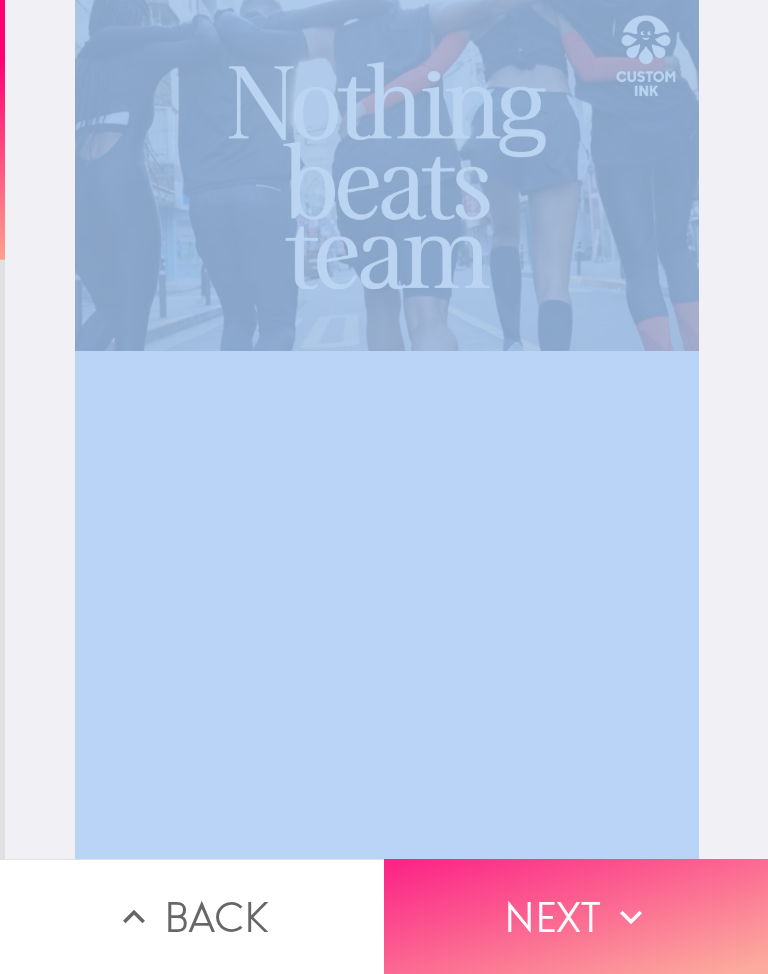 click on "Next" at bounding box center [576, 916] 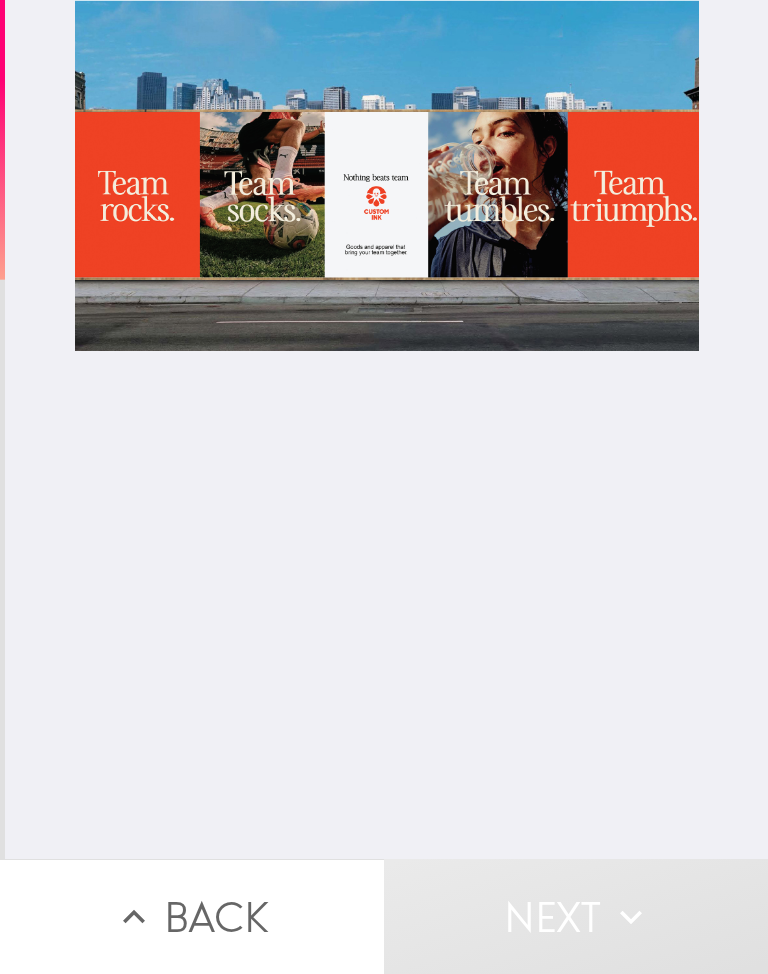 click at bounding box center [387, 429] 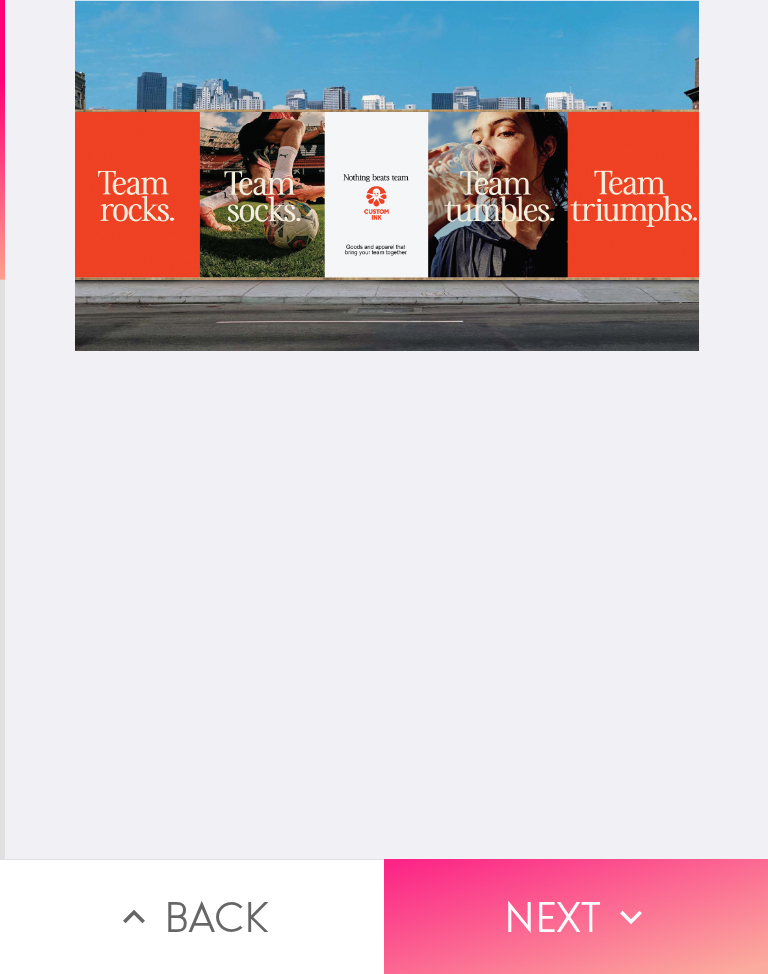 click on "Next" at bounding box center [576, 916] 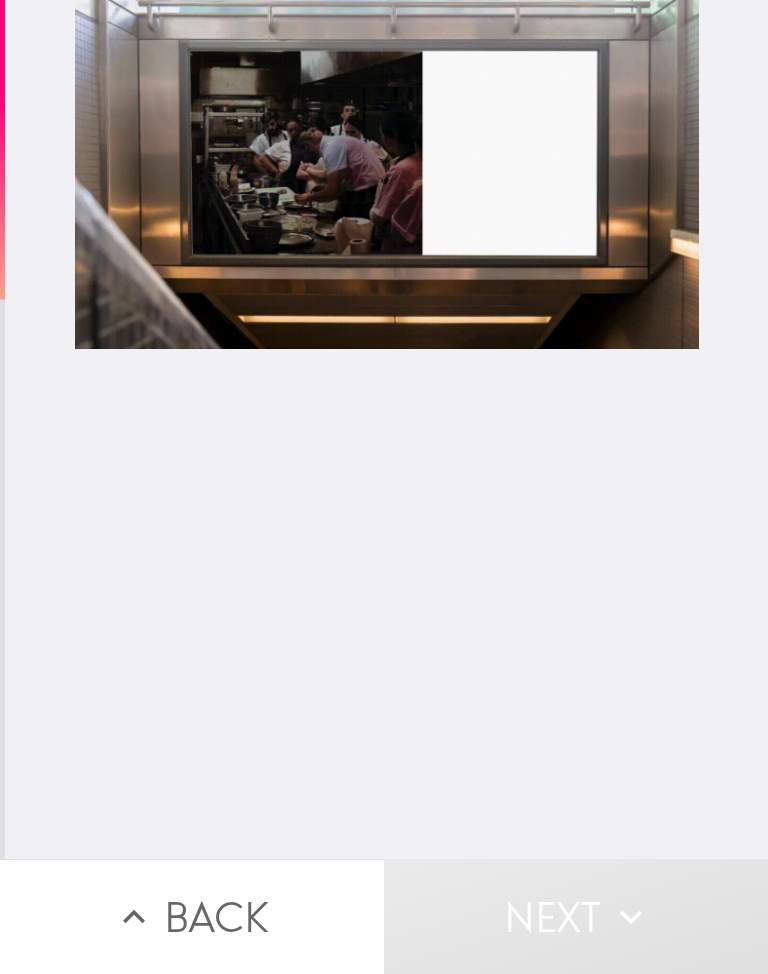 click at bounding box center [387, 429] 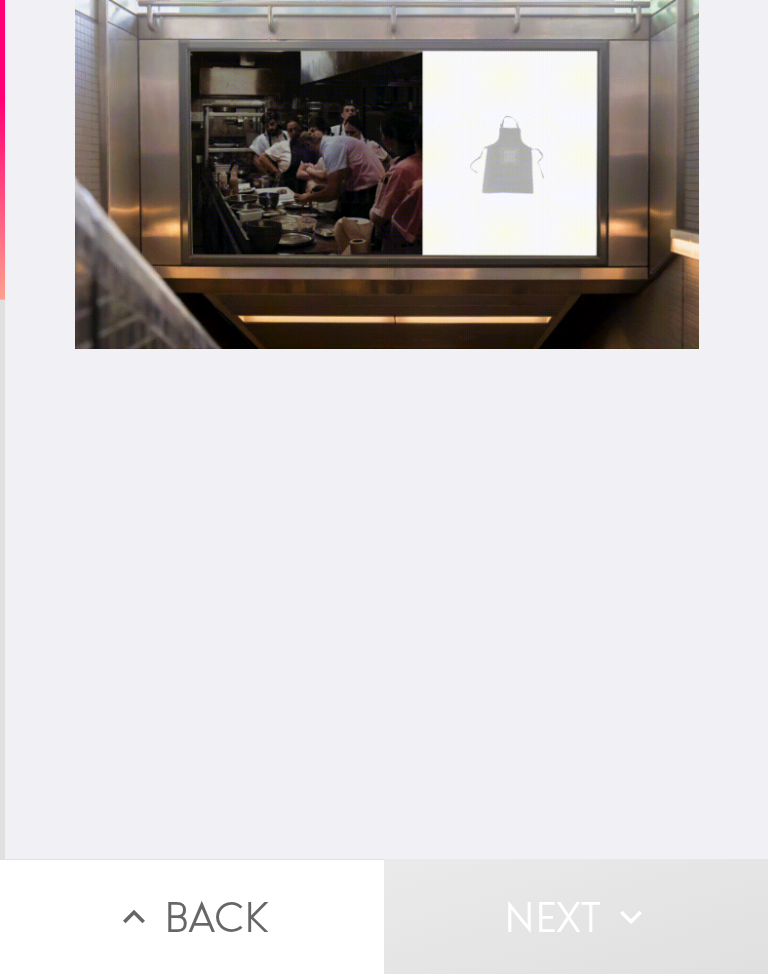 click at bounding box center [387, 429] 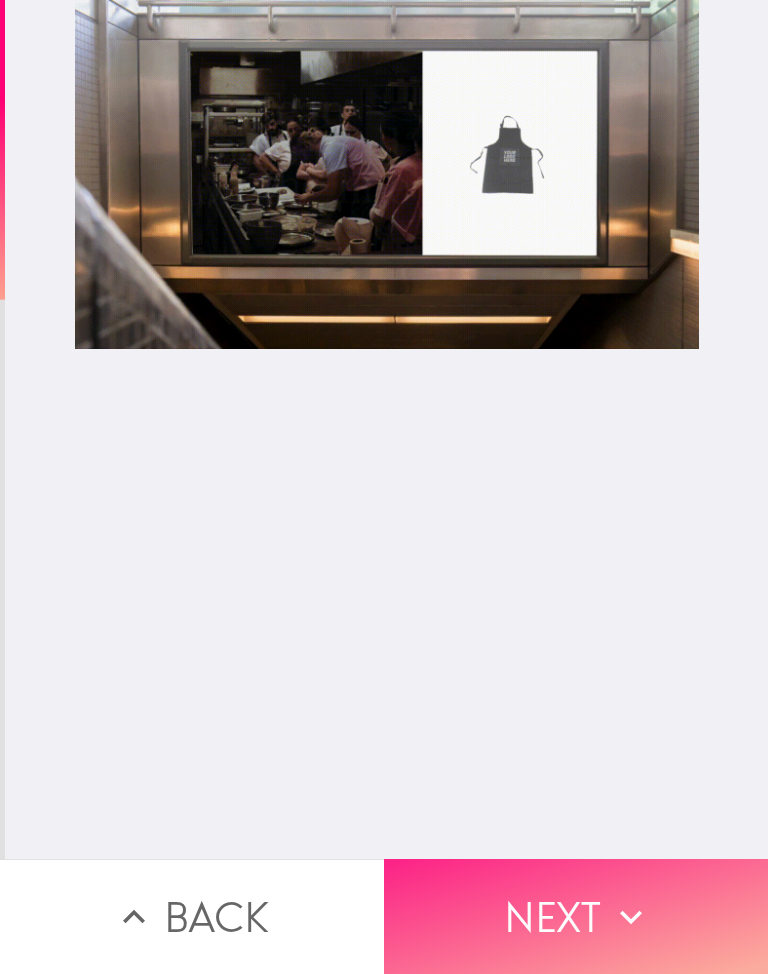 click on "Next" at bounding box center (576, 916) 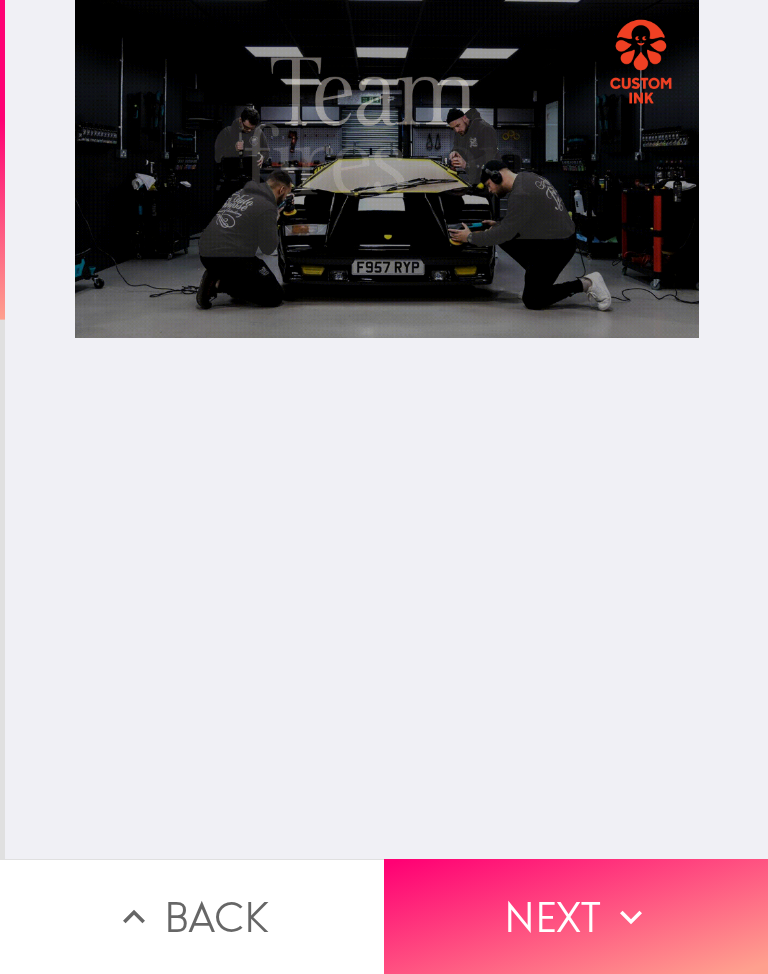 click at bounding box center [387, 429] 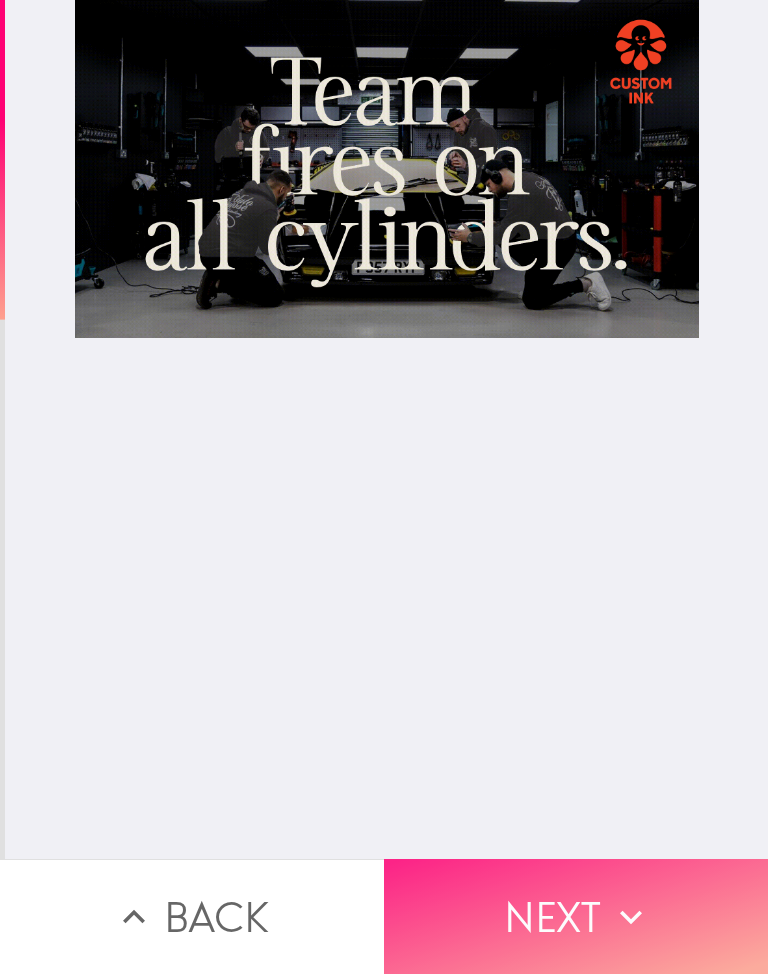 click on "Next" at bounding box center (576, 916) 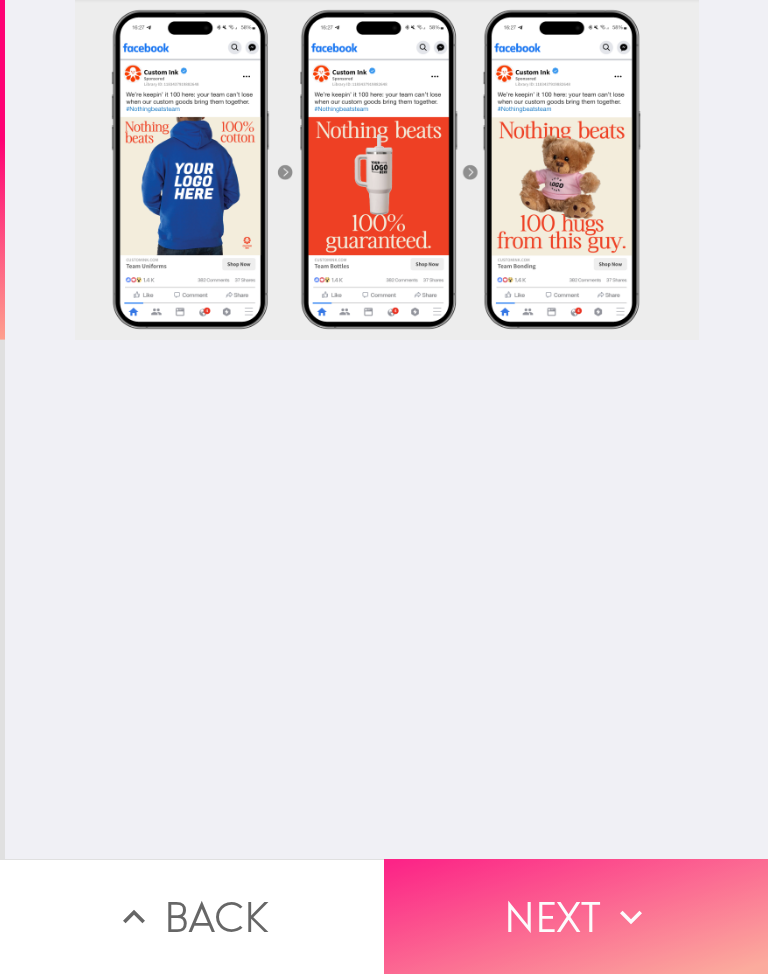 click 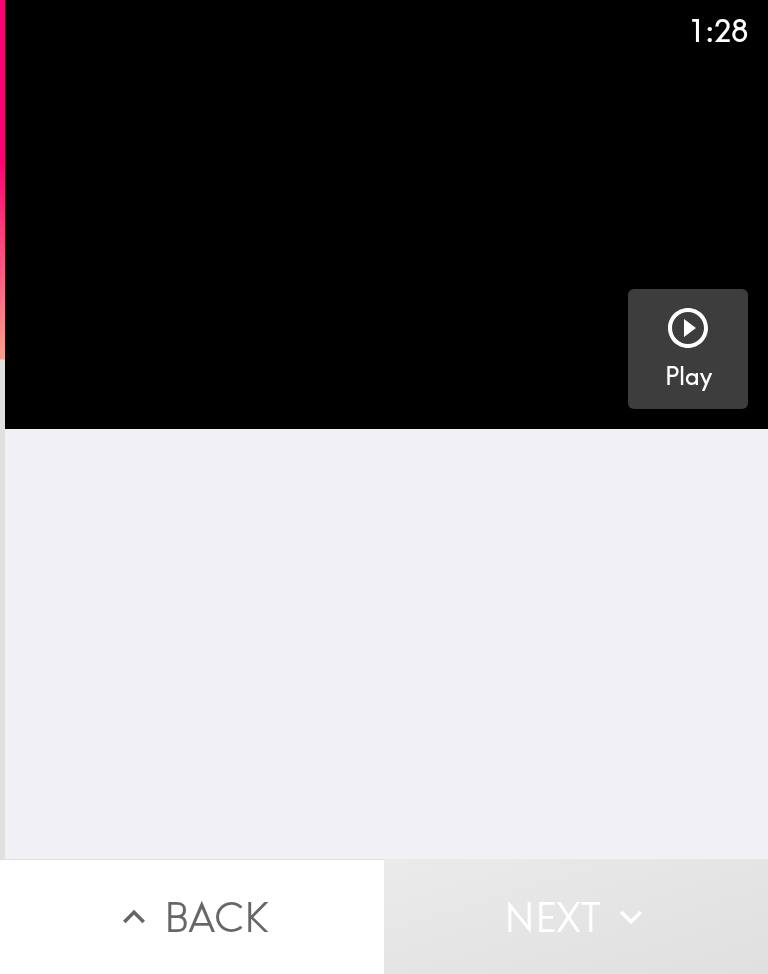 click 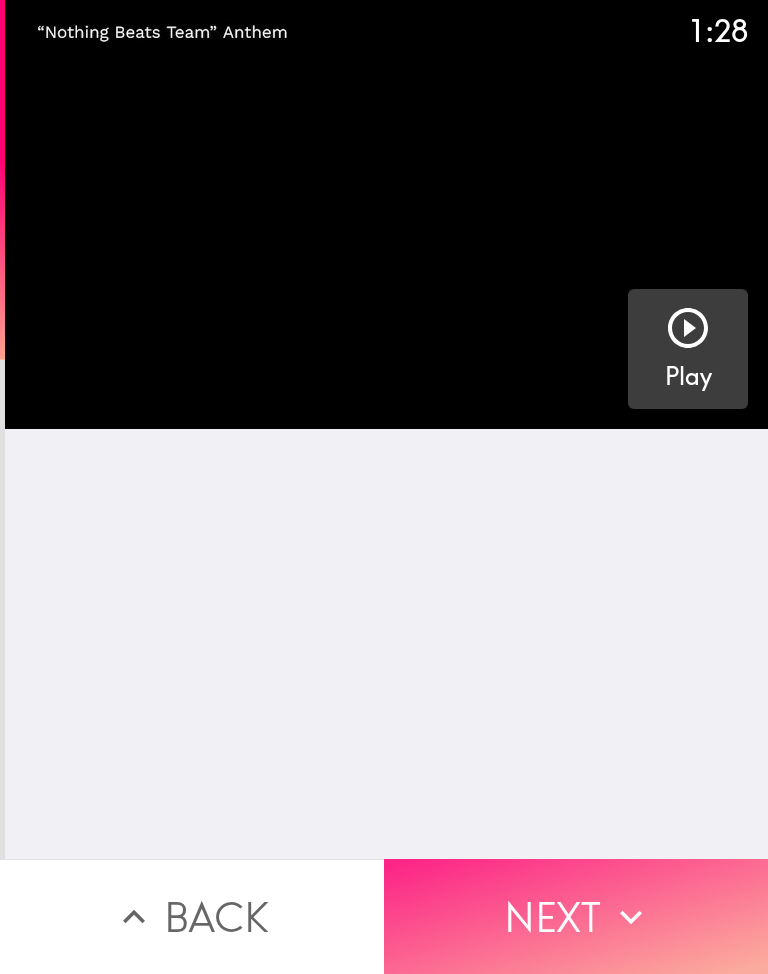 click on "Next" at bounding box center (576, 916) 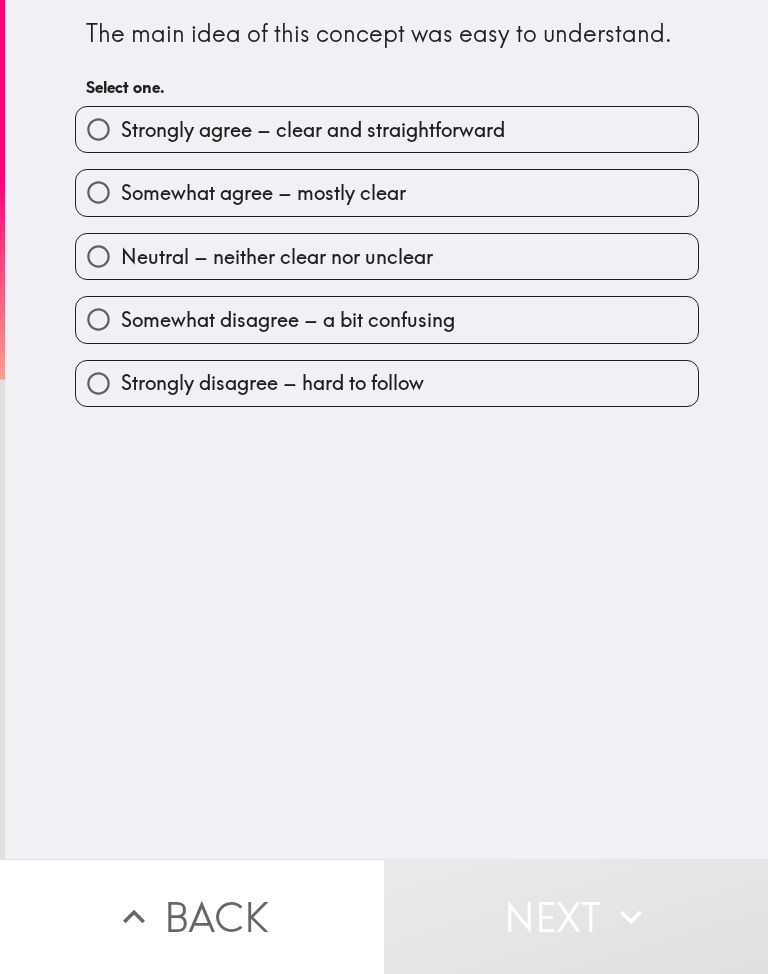 click on "Somewhat agree – mostly clear" at bounding box center (387, 192) 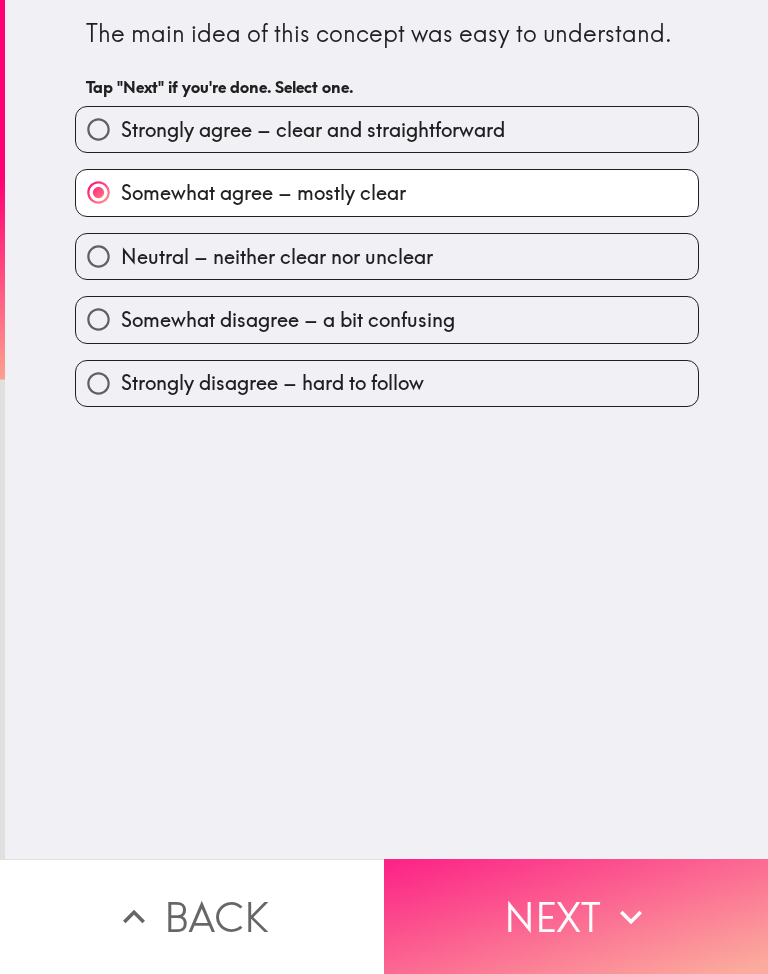 click on "Next" at bounding box center [576, 916] 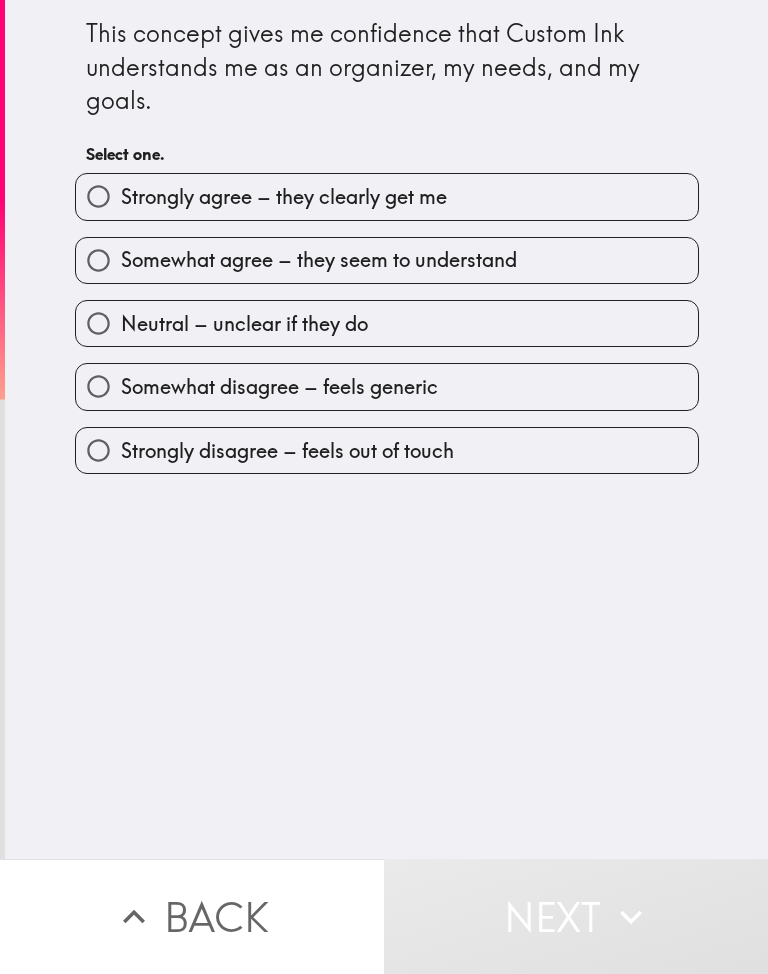 click on "Strongly agree – they clearly get me" at bounding box center (387, 196) 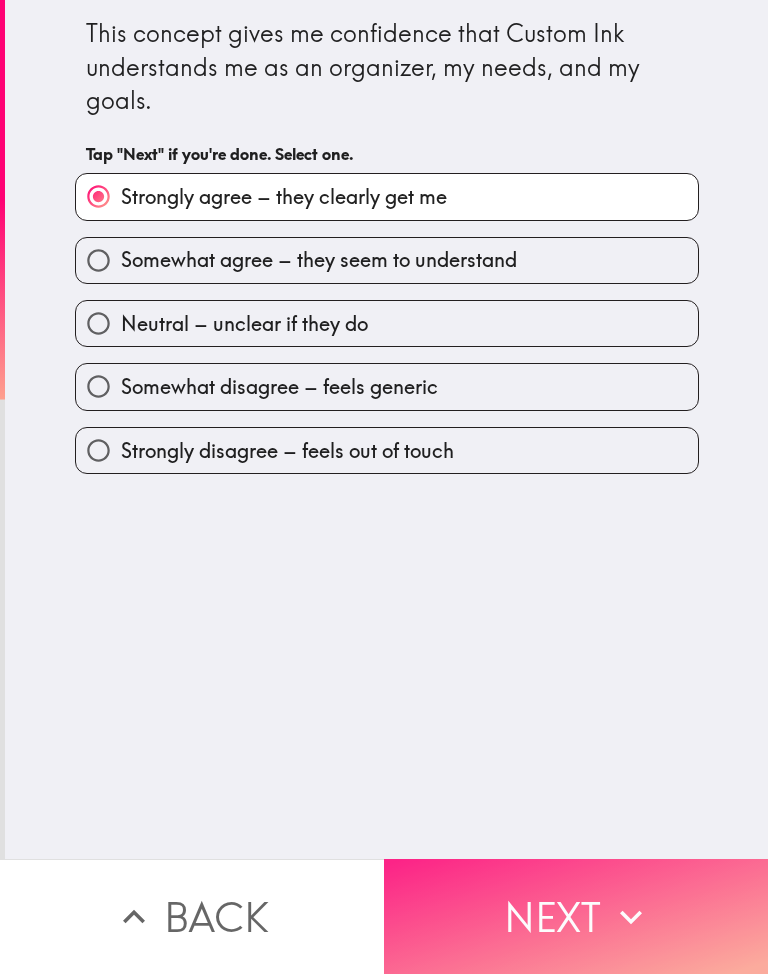 click on "Next" at bounding box center [576, 916] 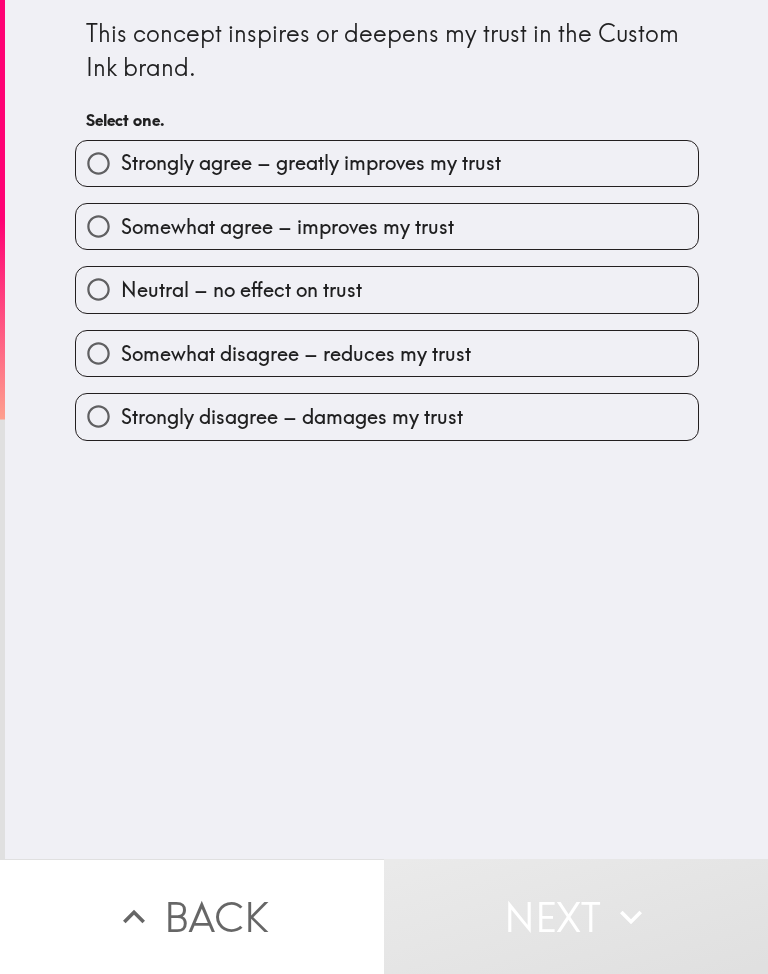 click on "Strongly agree – greatly improves my trust" at bounding box center (311, 163) 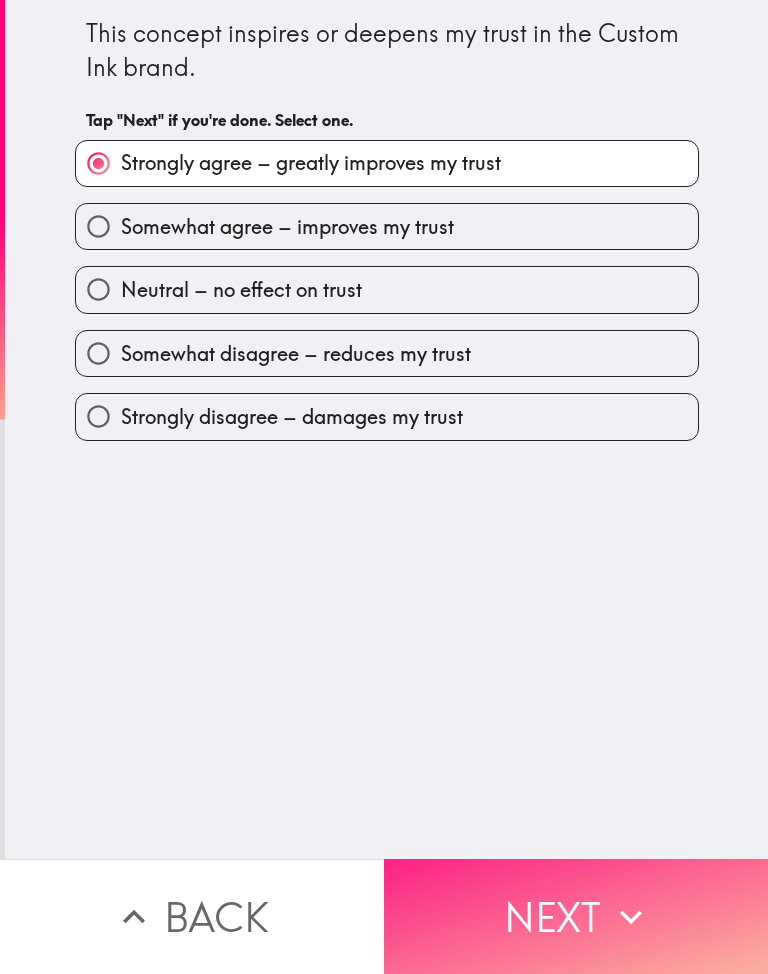 click on "Next" at bounding box center [576, 916] 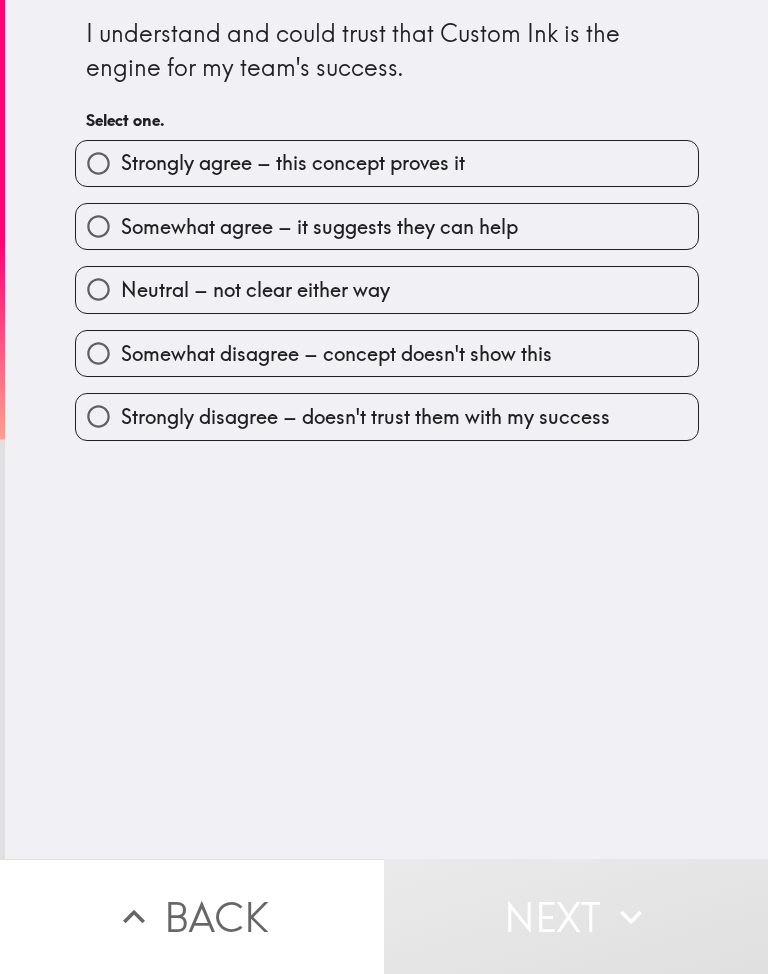 click on "Somewhat agree – it suggests they can help" at bounding box center [387, 226] 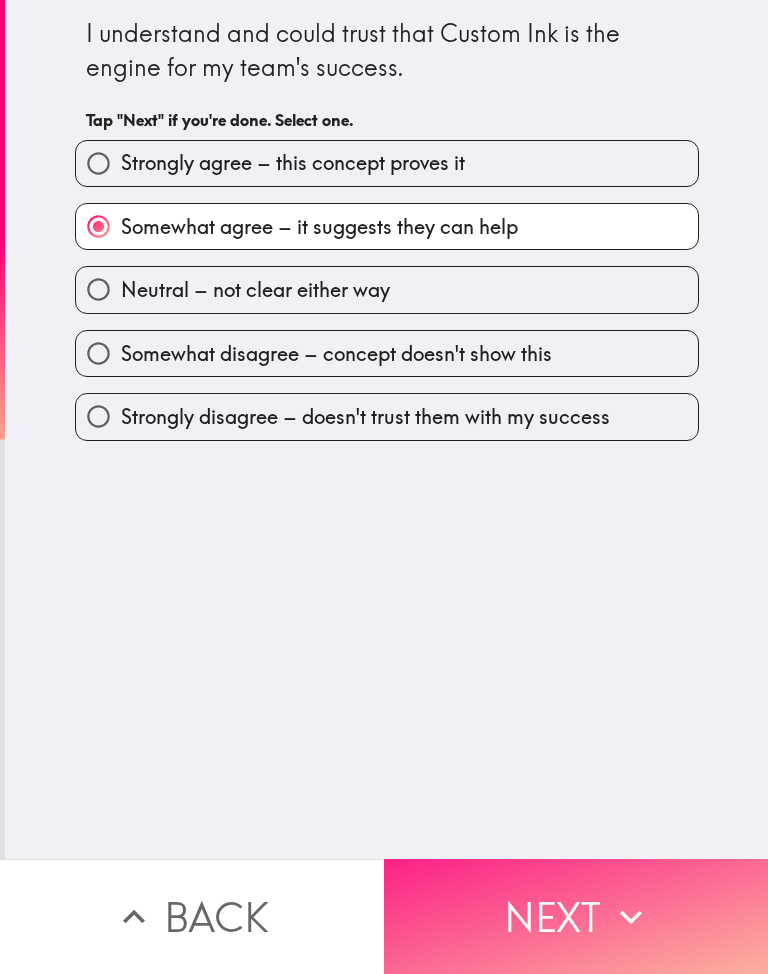 click on "Next" at bounding box center (576, 916) 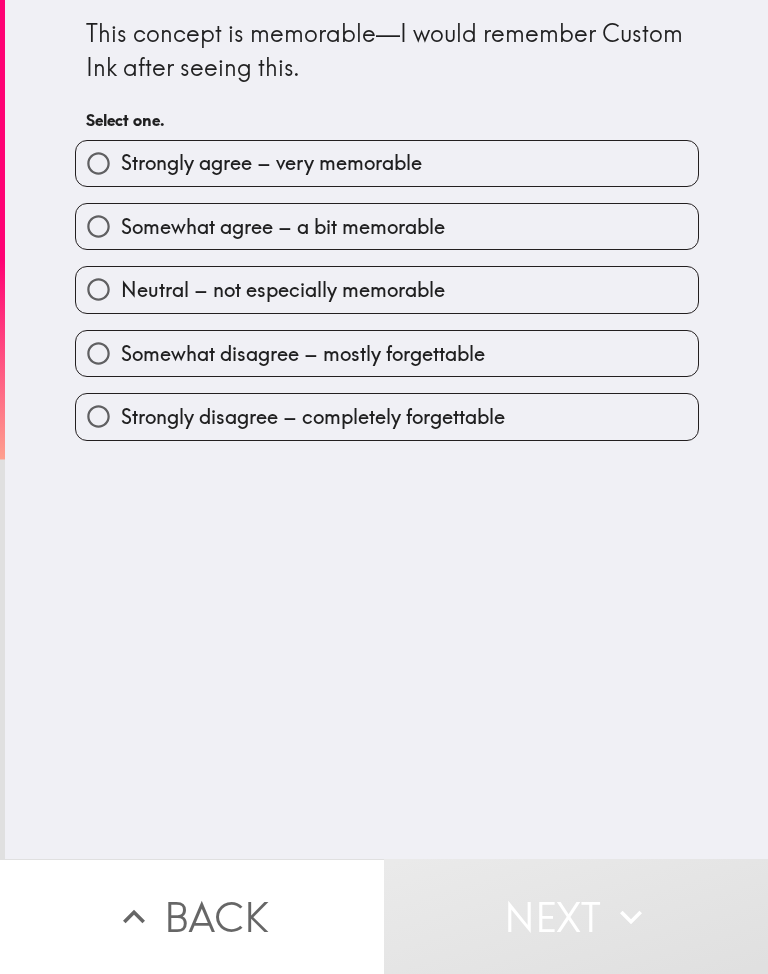 click on "Strongly agree – very memorable" at bounding box center (387, 163) 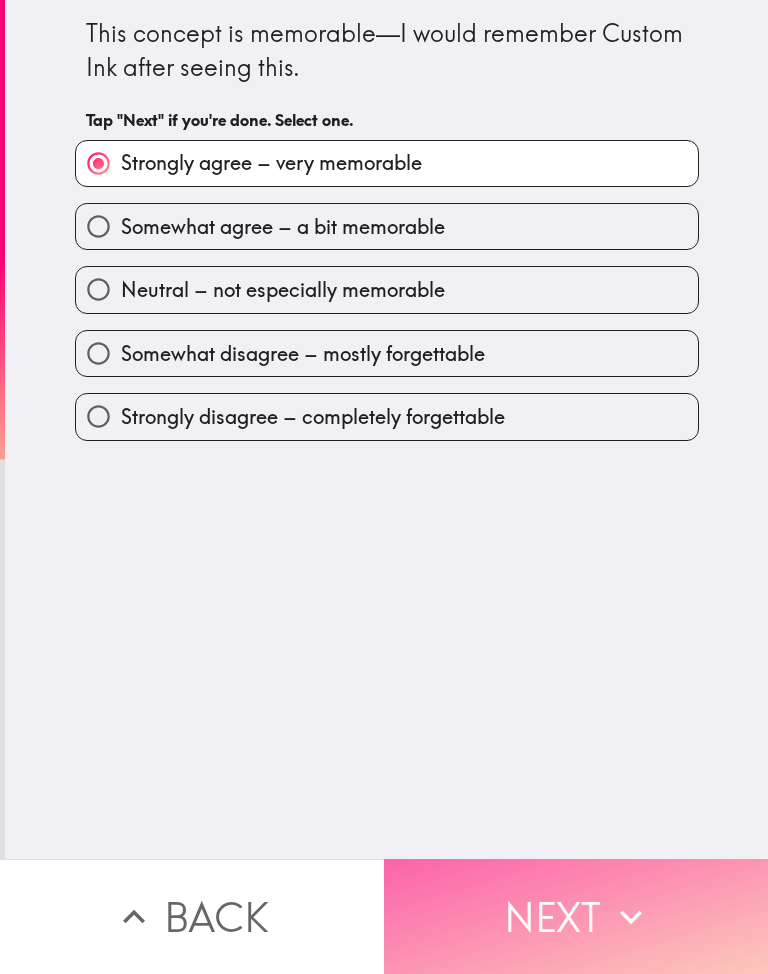 click on "Next" at bounding box center [576, 916] 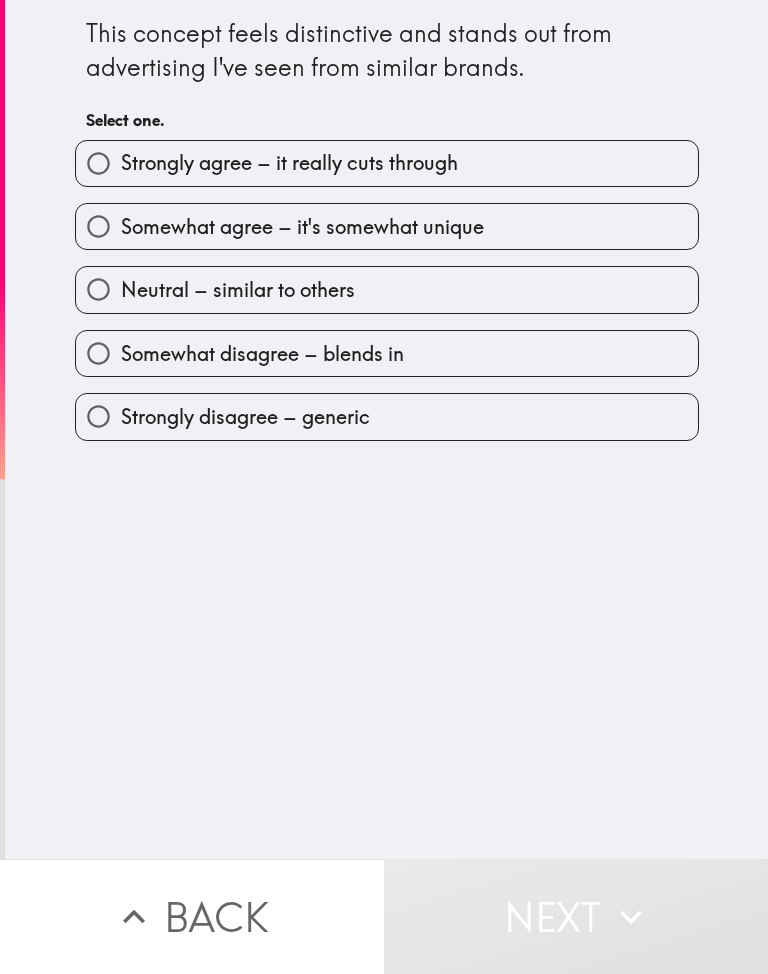 click on "Strongly agree – it really cuts through" at bounding box center [289, 163] 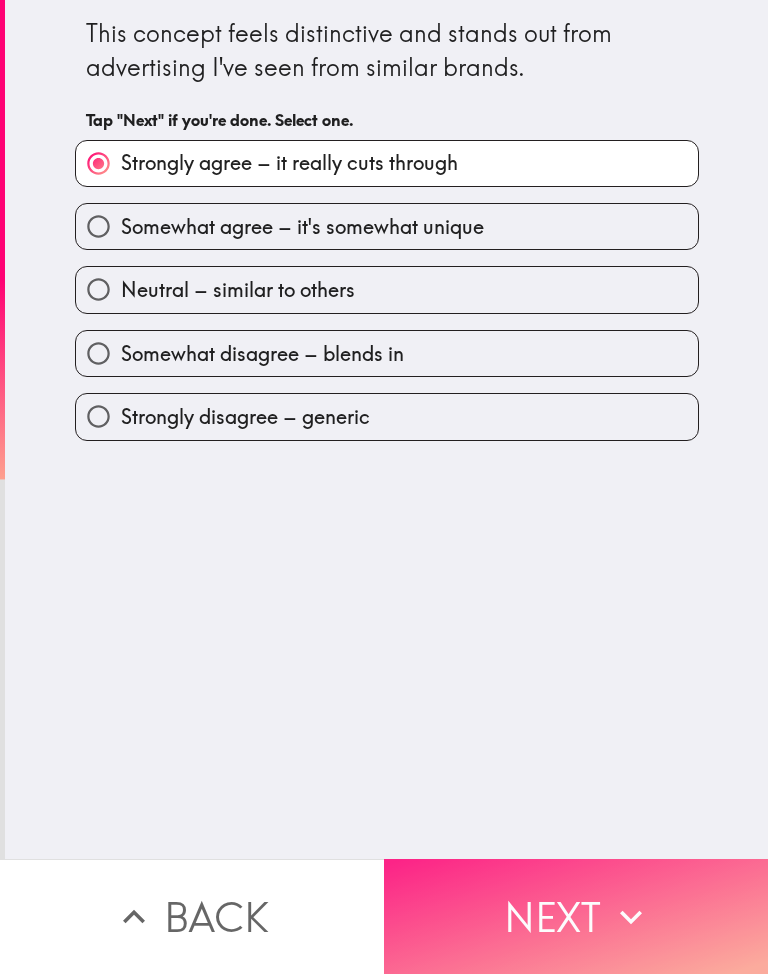 click 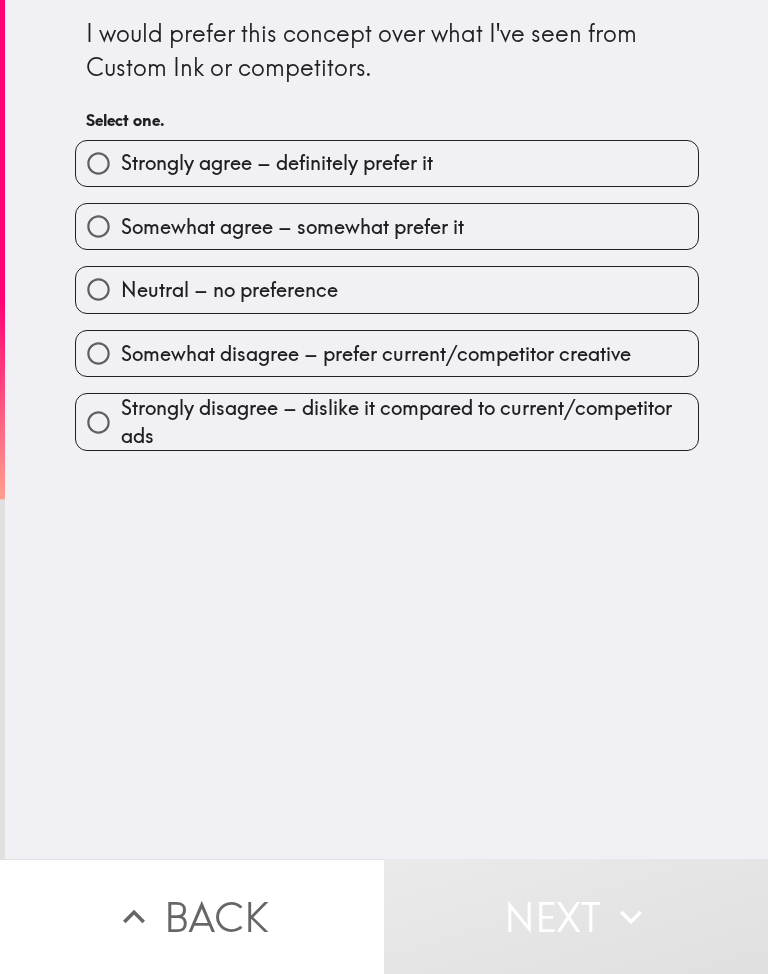 click on "Strongly agree – definitely prefer it" at bounding box center (277, 163) 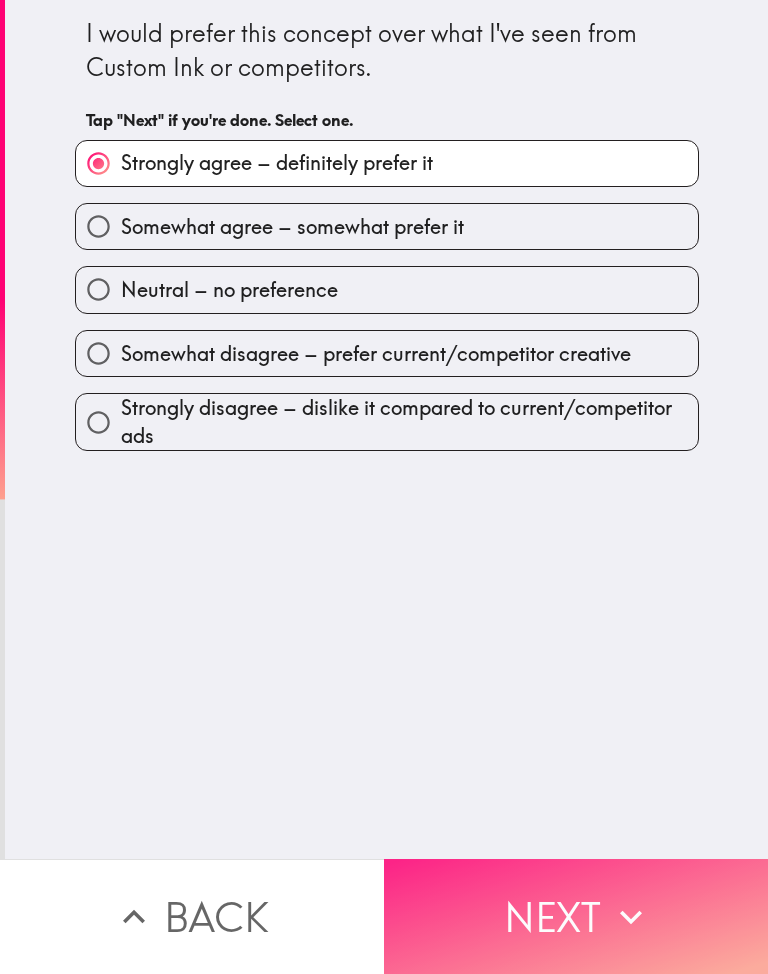 click on "Next" at bounding box center (576, 916) 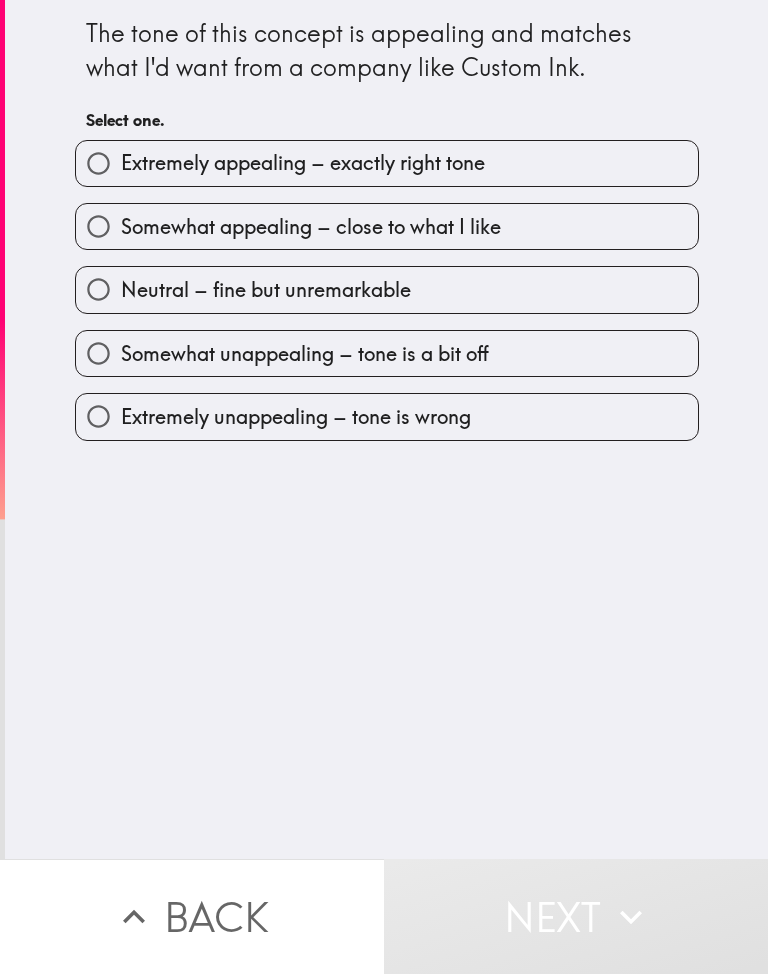 click on "Extremely appealing – exactly right tone" at bounding box center [387, 163] 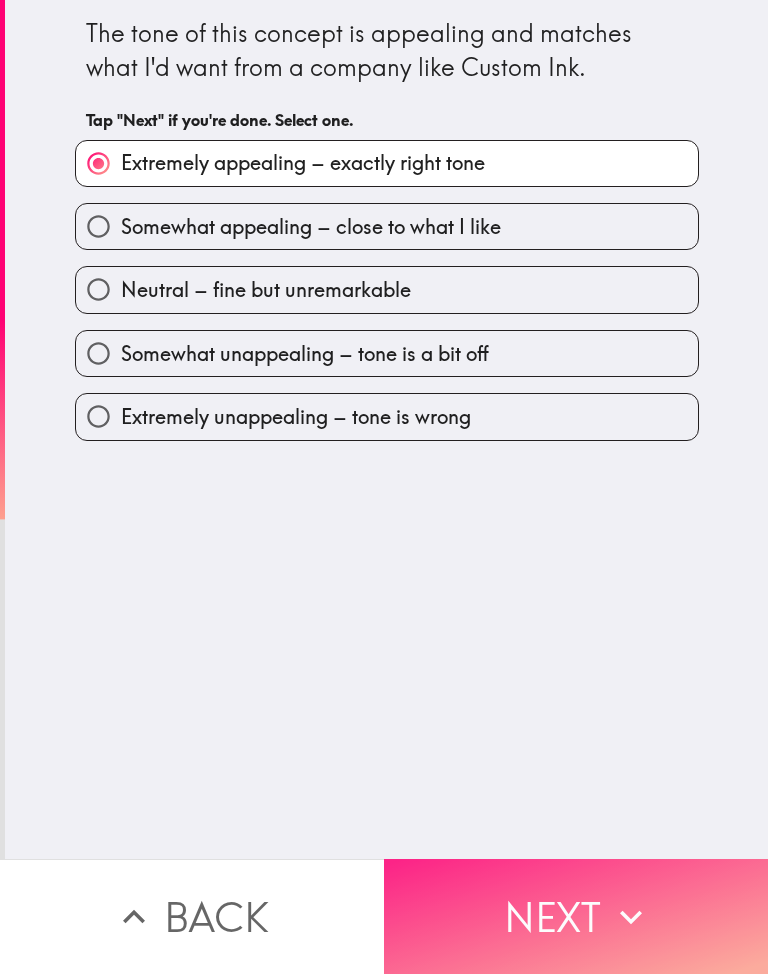 click on "Next" at bounding box center (576, 916) 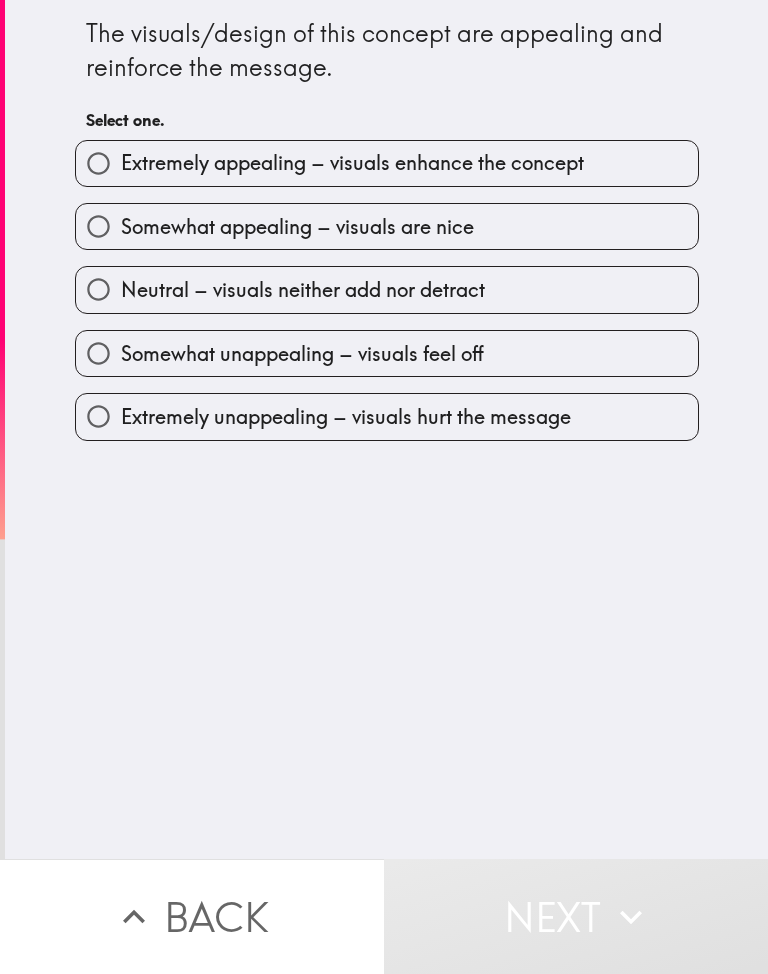 click on "Extremely appealing – visuals enhance the concept" at bounding box center (387, 163) 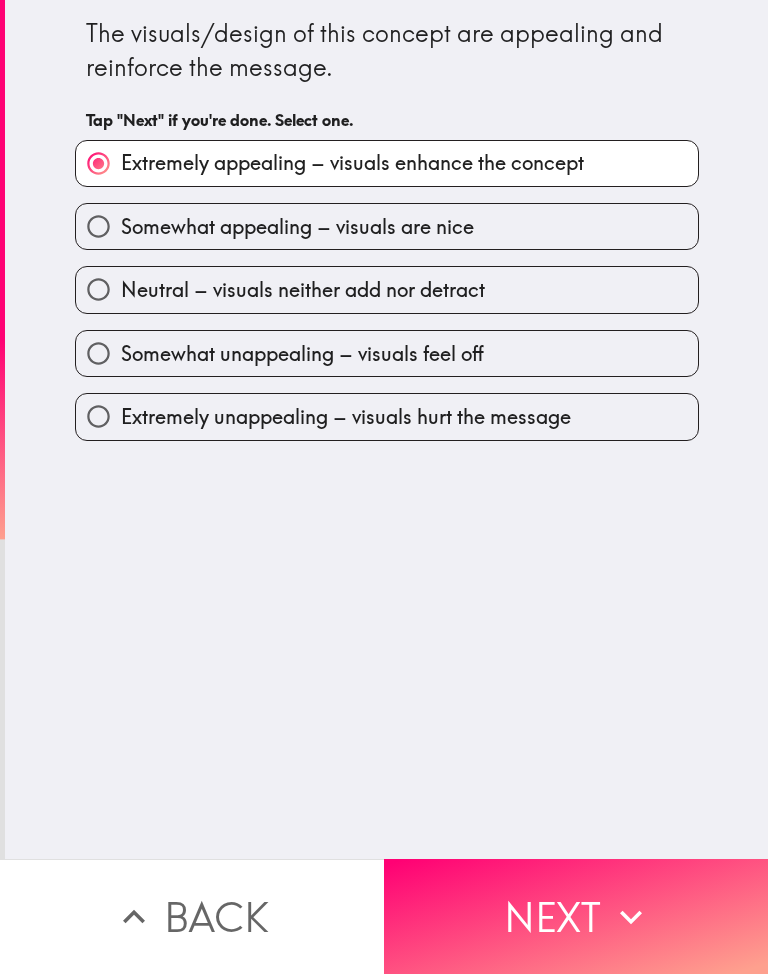 click on "Next" at bounding box center [576, 916] 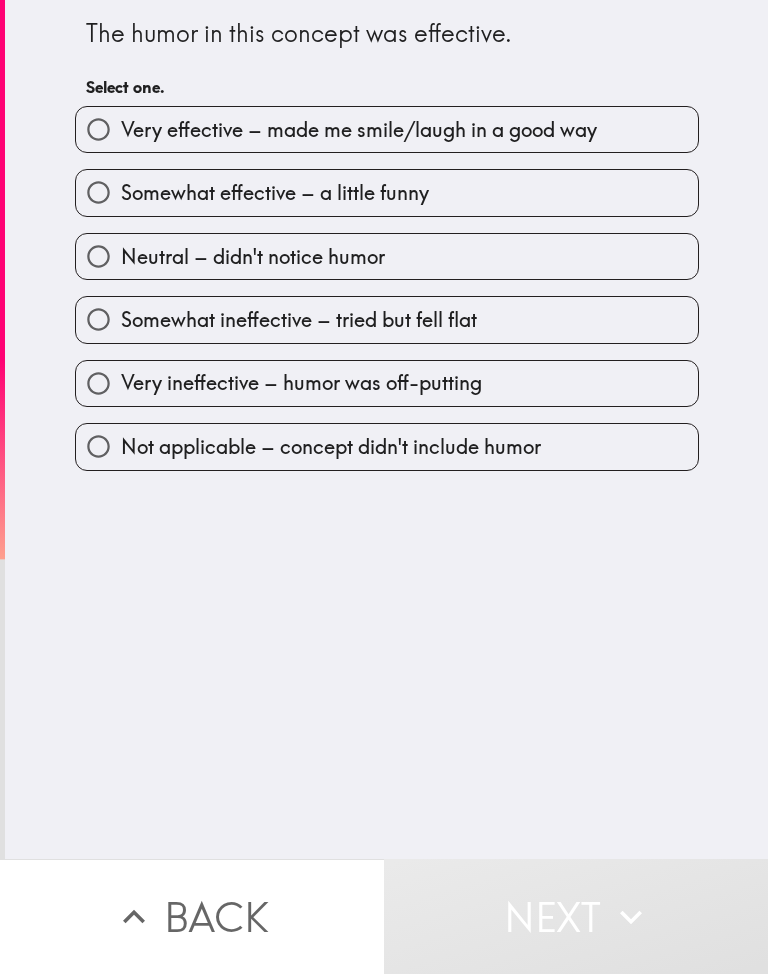 click on "Very effective – made me smile/laugh in a good way" at bounding box center (359, 130) 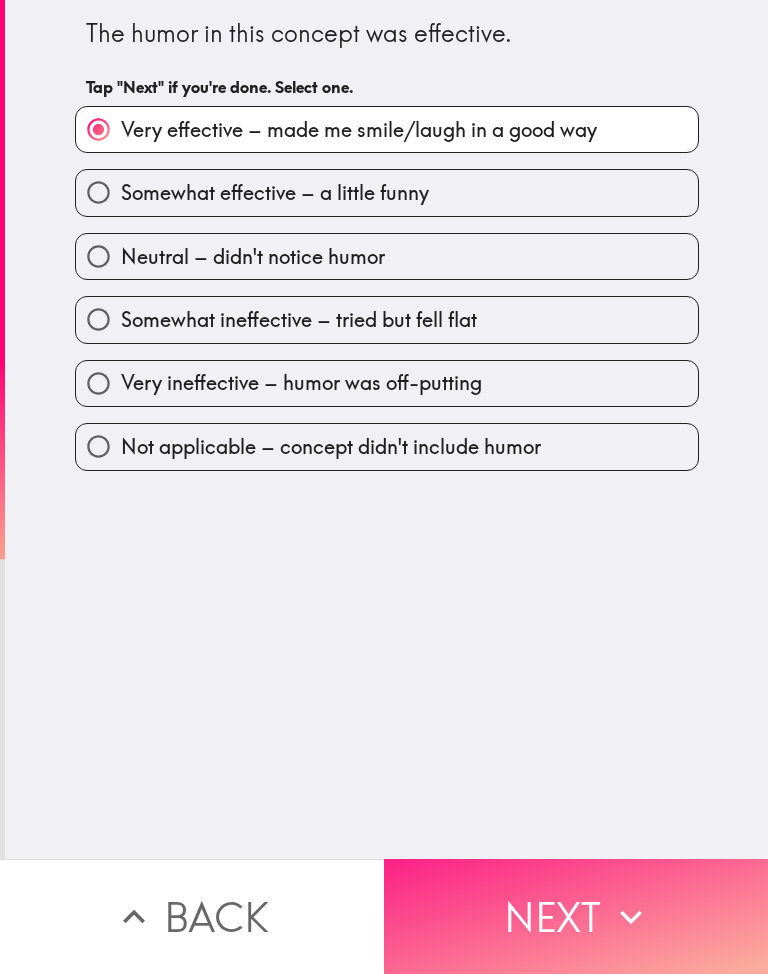 click on "Next" at bounding box center [576, 916] 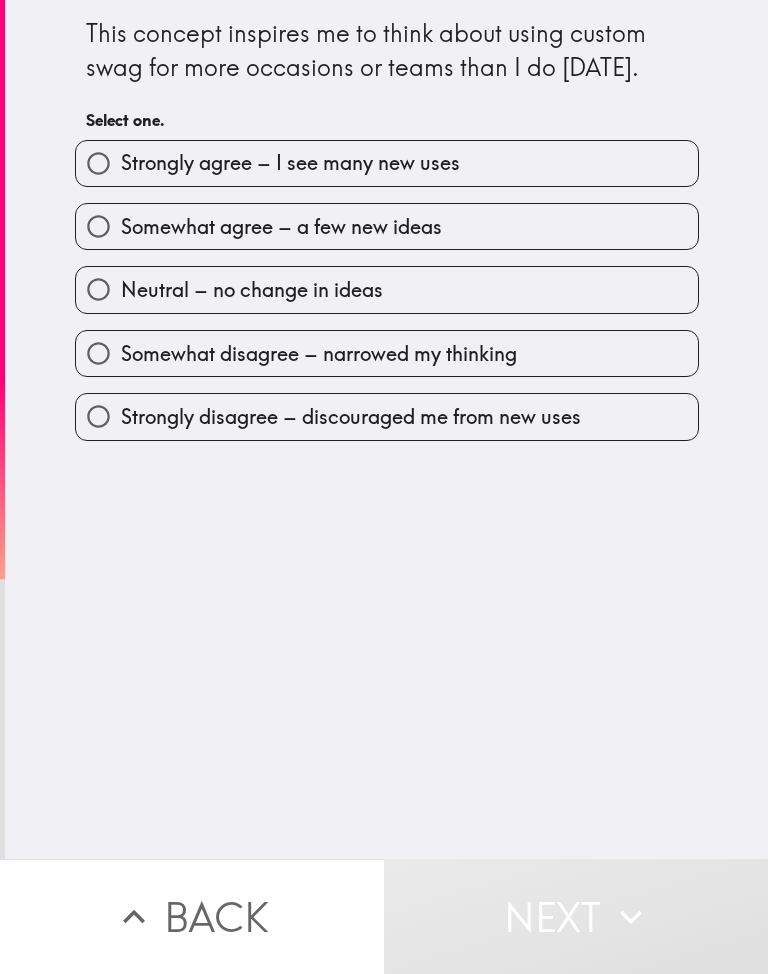 click on "Strongly agree – I see many new uses" at bounding box center [290, 163] 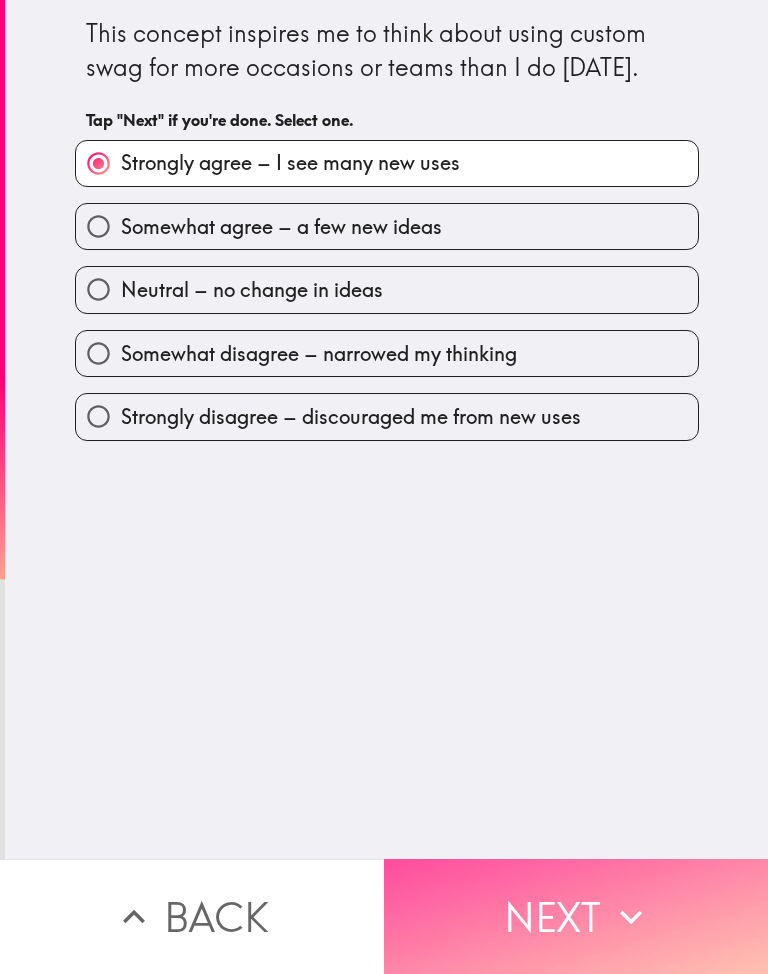 click on "Next" at bounding box center (576, 916) 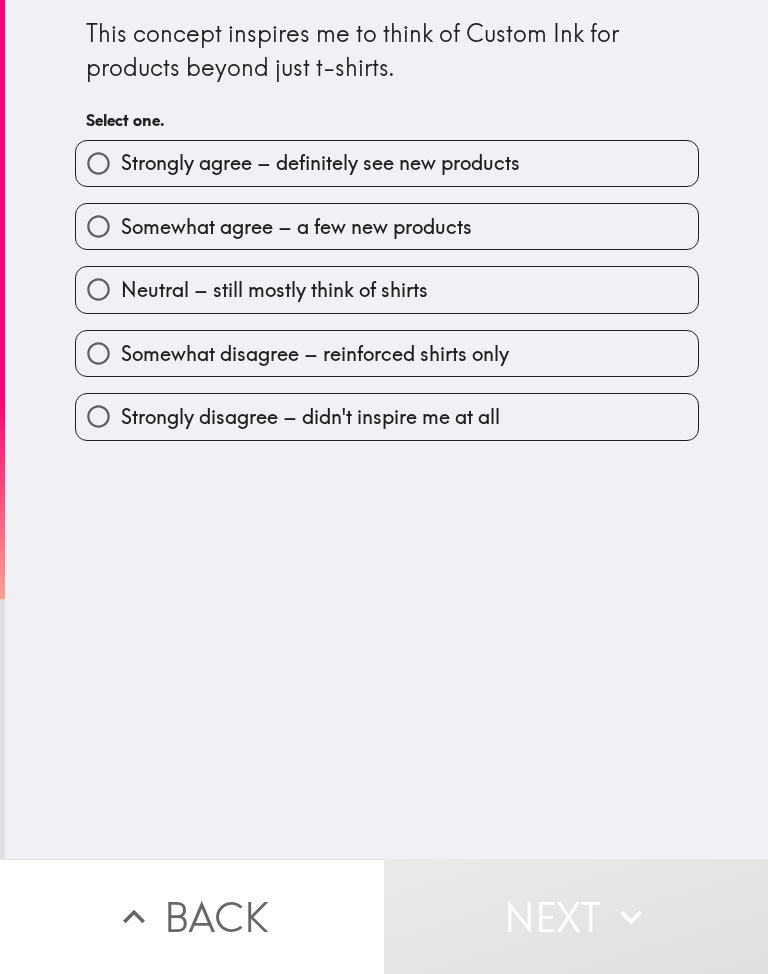 click on "Strongly agree – definitely see new products" at bounding box center (320, 163) 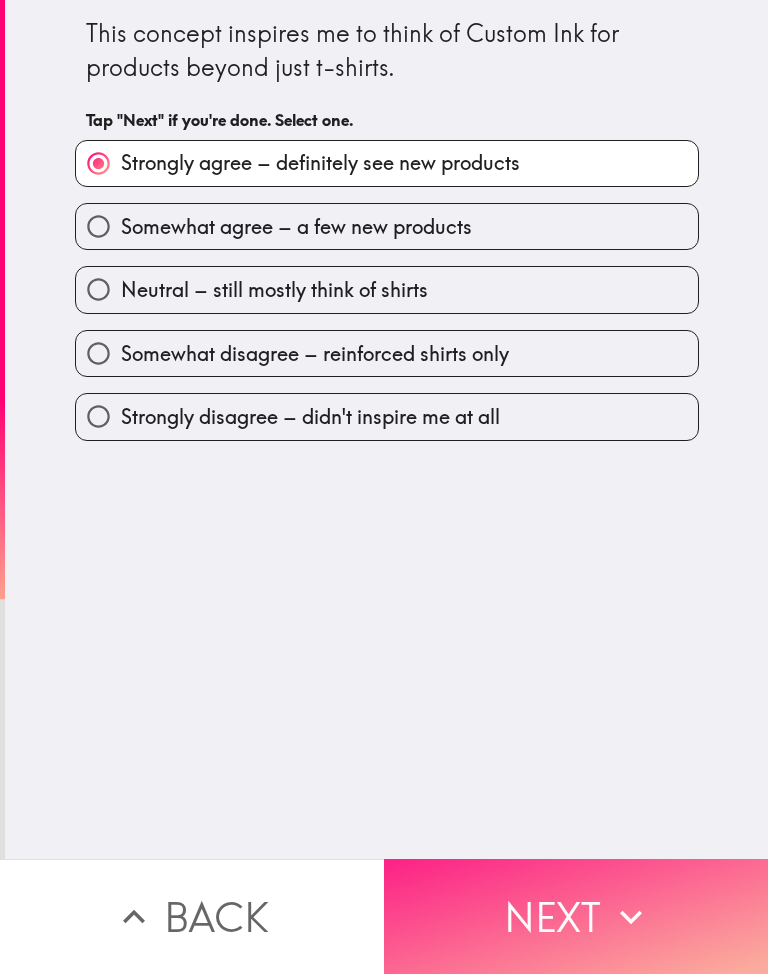 click on "Next" at bounding box center (576, 916) 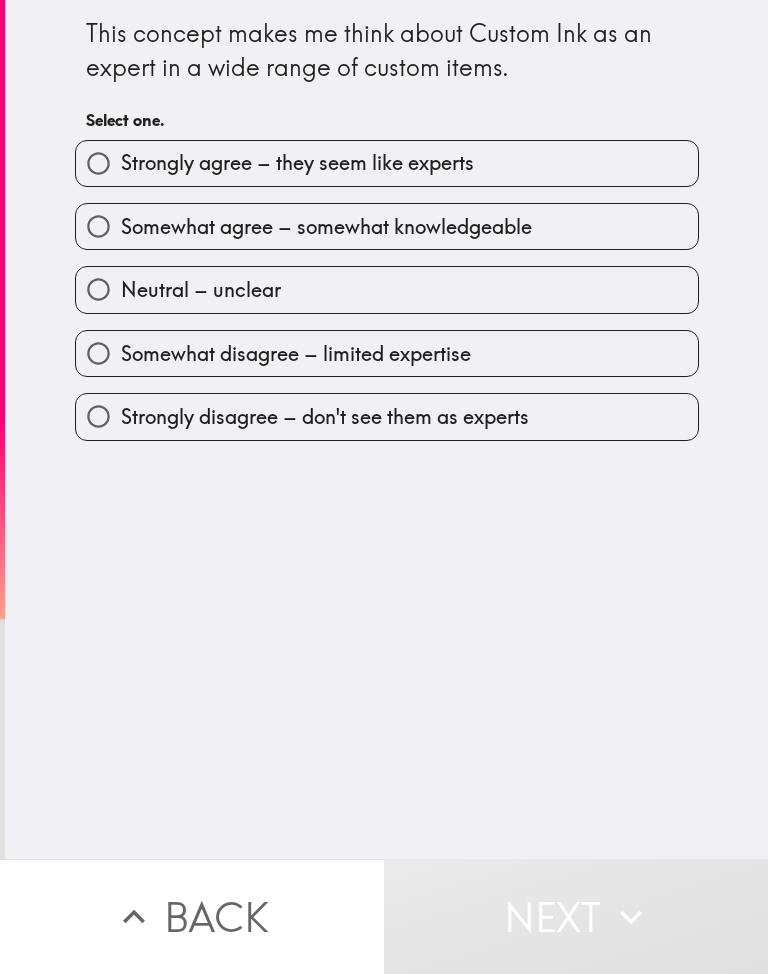 click on "Strongly agree – they seem like experts" at bounding box center (297, 163) 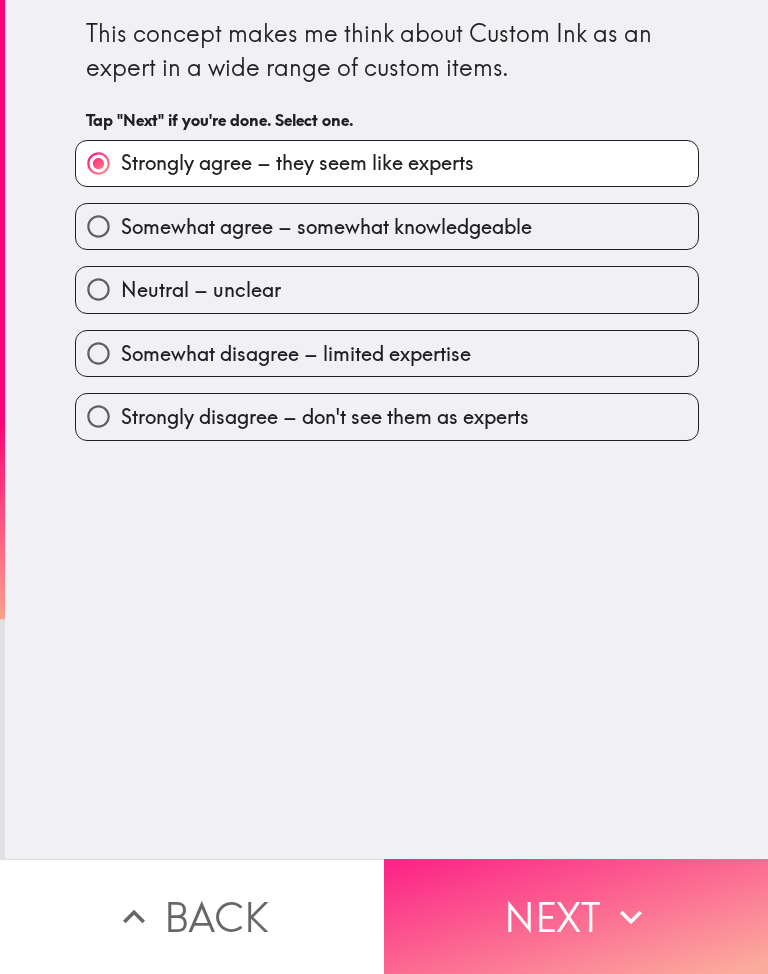 click on "Next" at bounding box center [576, 916] 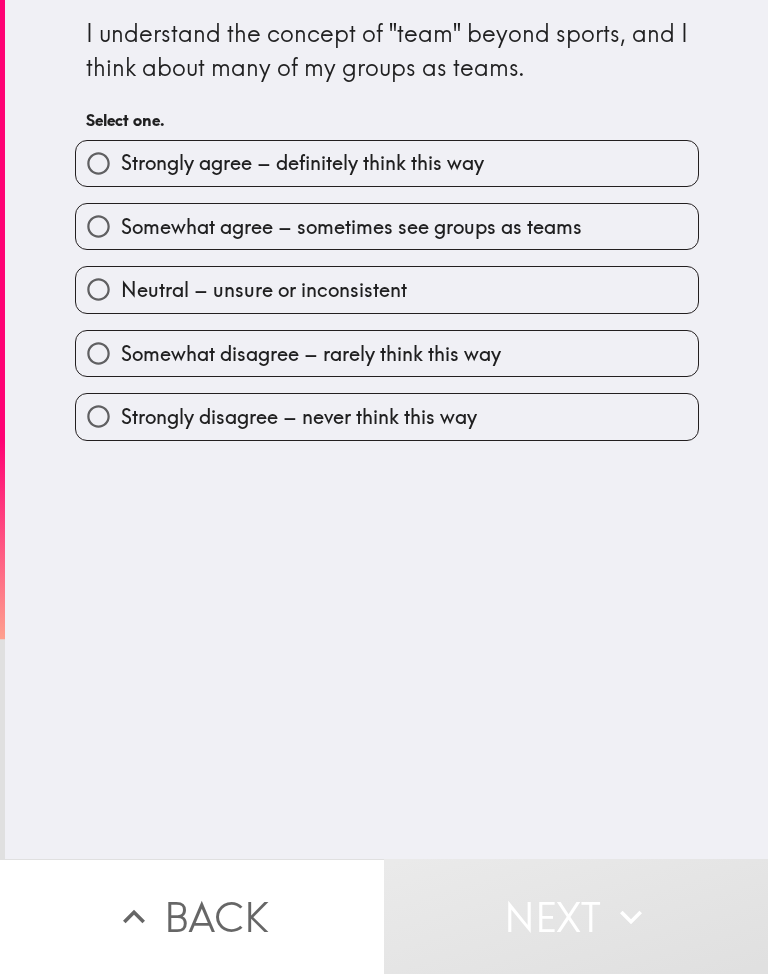click on "Strongly agree – definitely think this way" at bounding box center [302, 163] 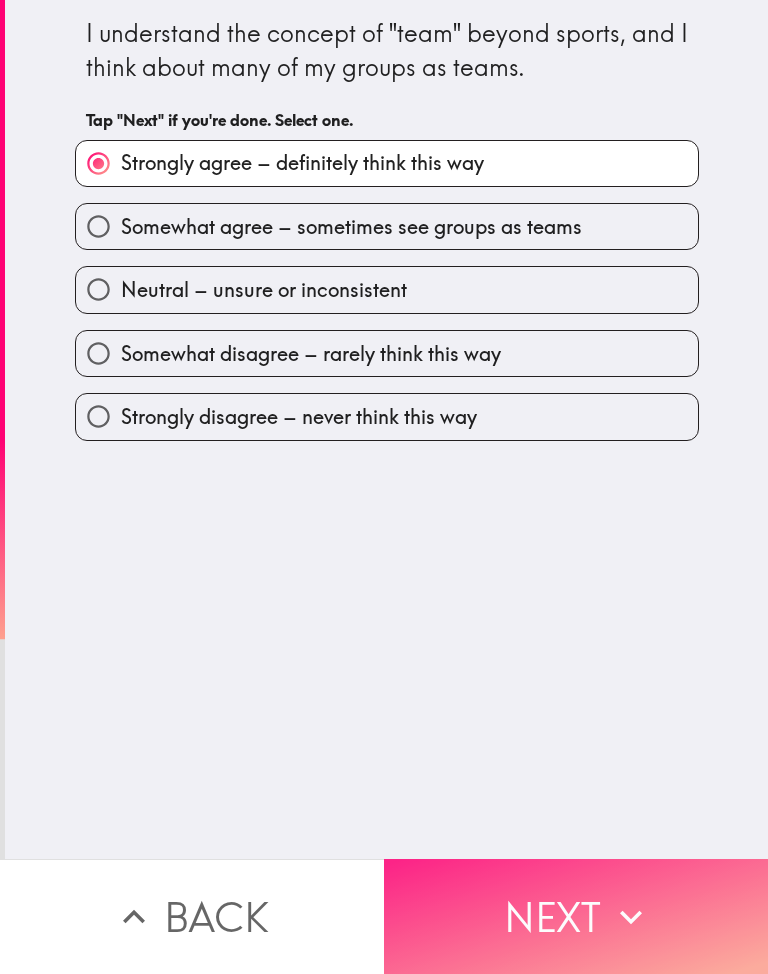 click on "Next" at bounding box center (576, 916) 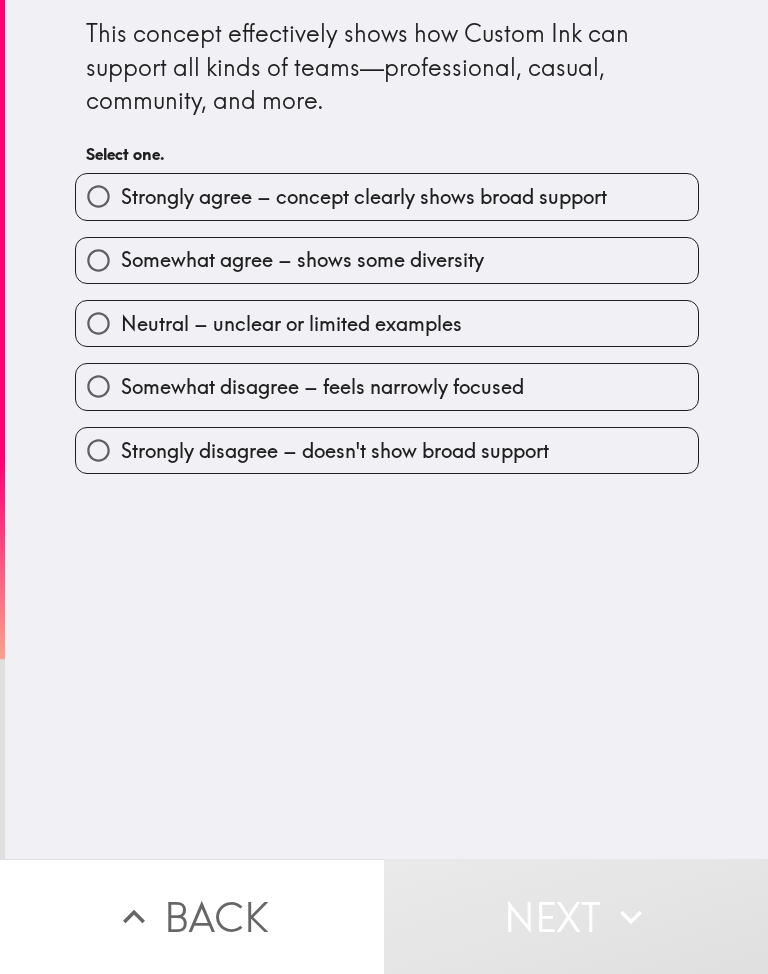 click on "Strongly agree – concept clearly shows broad support" at bounding box center (364, 197) 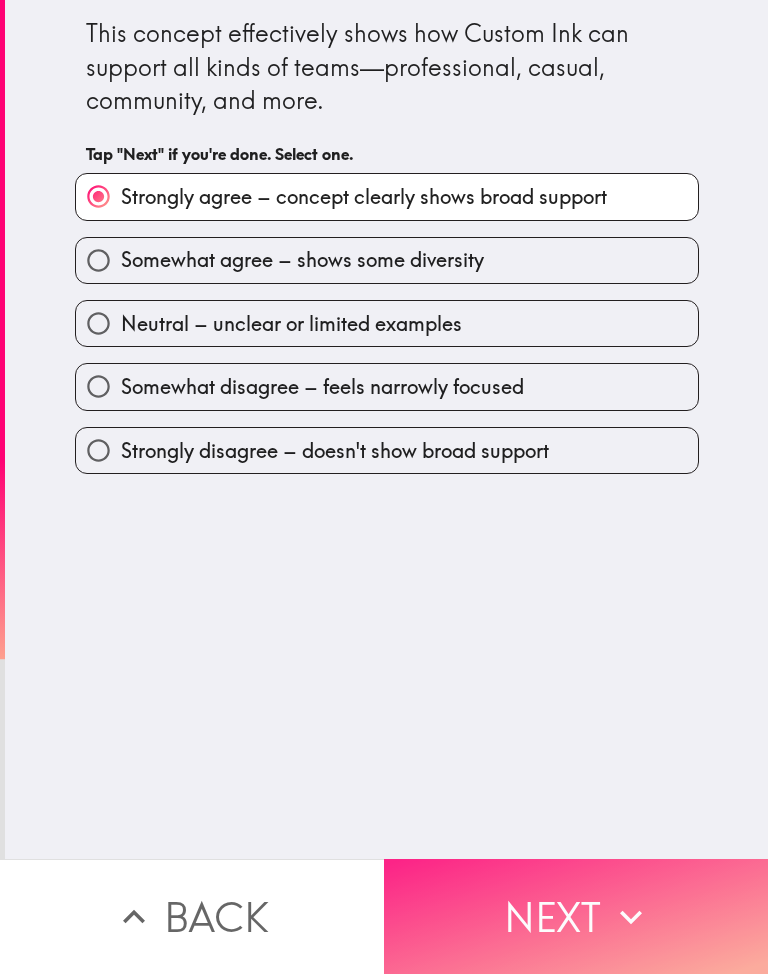 click on "Next" at bounding box center [576, 916] 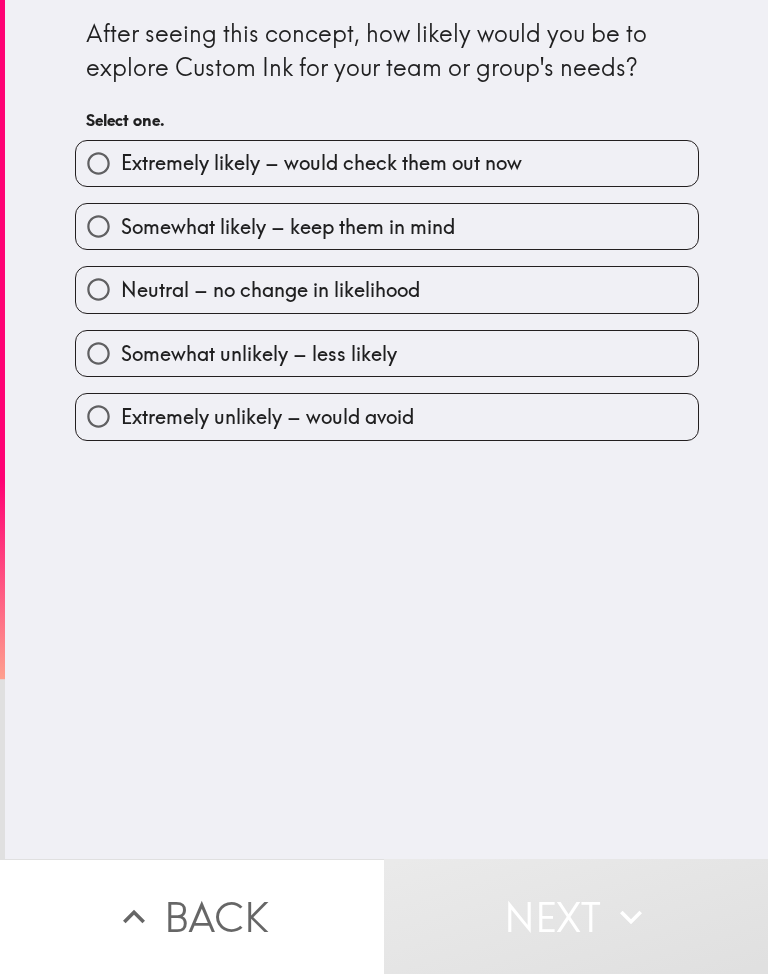 click on "Extremely likely – would check them out now" at bounding box center [321, 163] 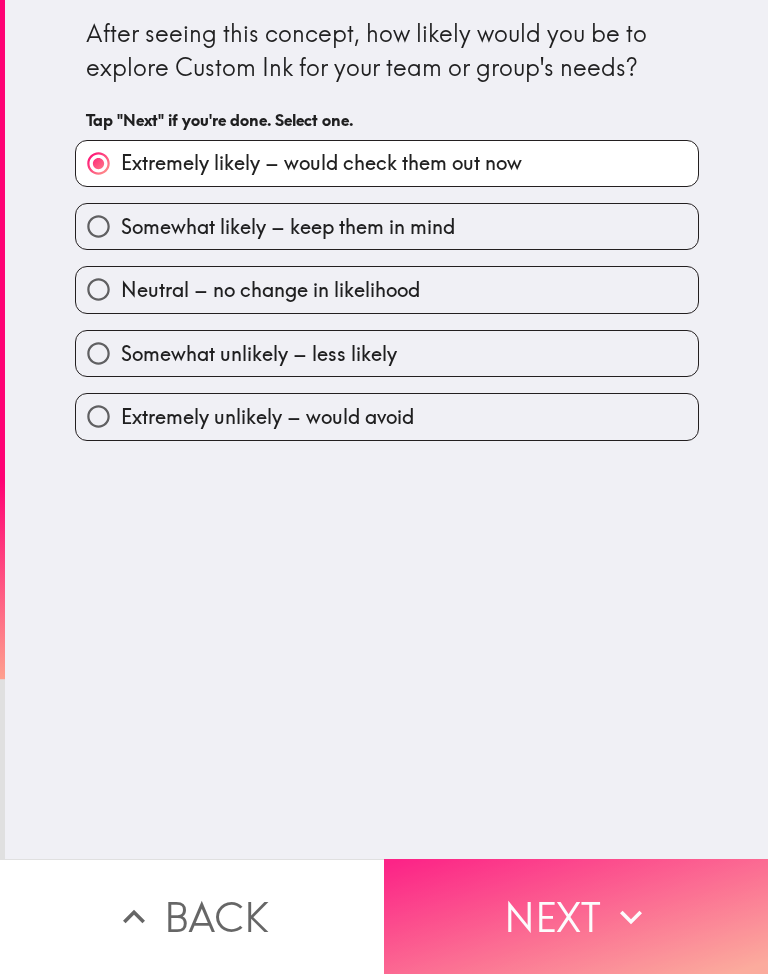 click on "Next" at bounding box center (576, 916) 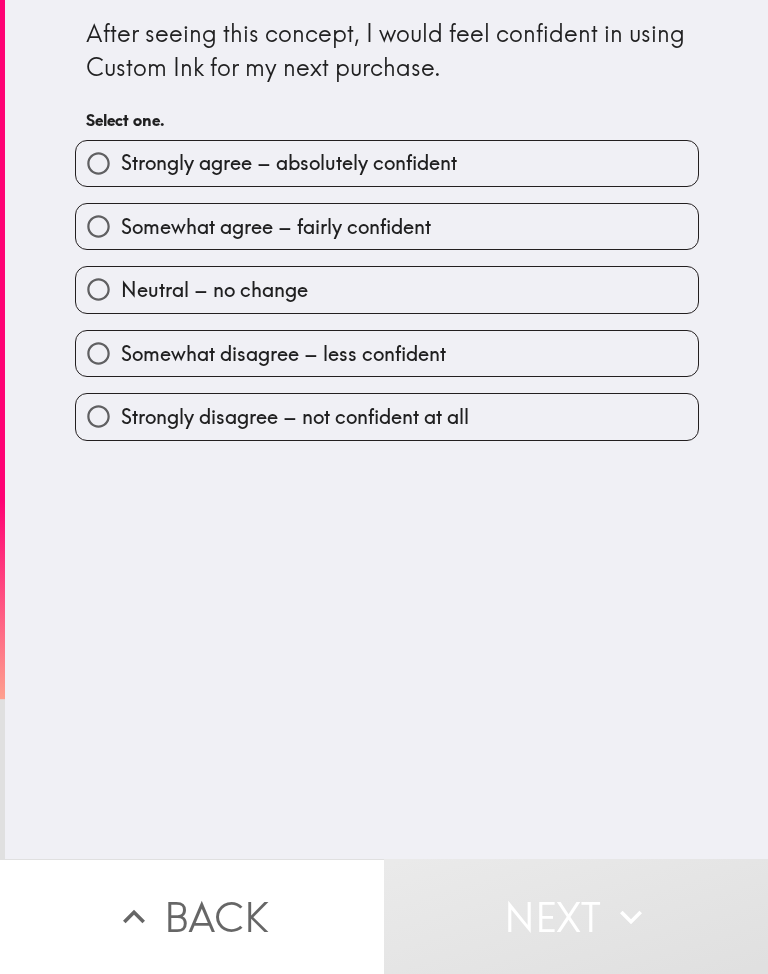 click on "Strongly agree – absolutely confident" at bounding box center (289, 163) 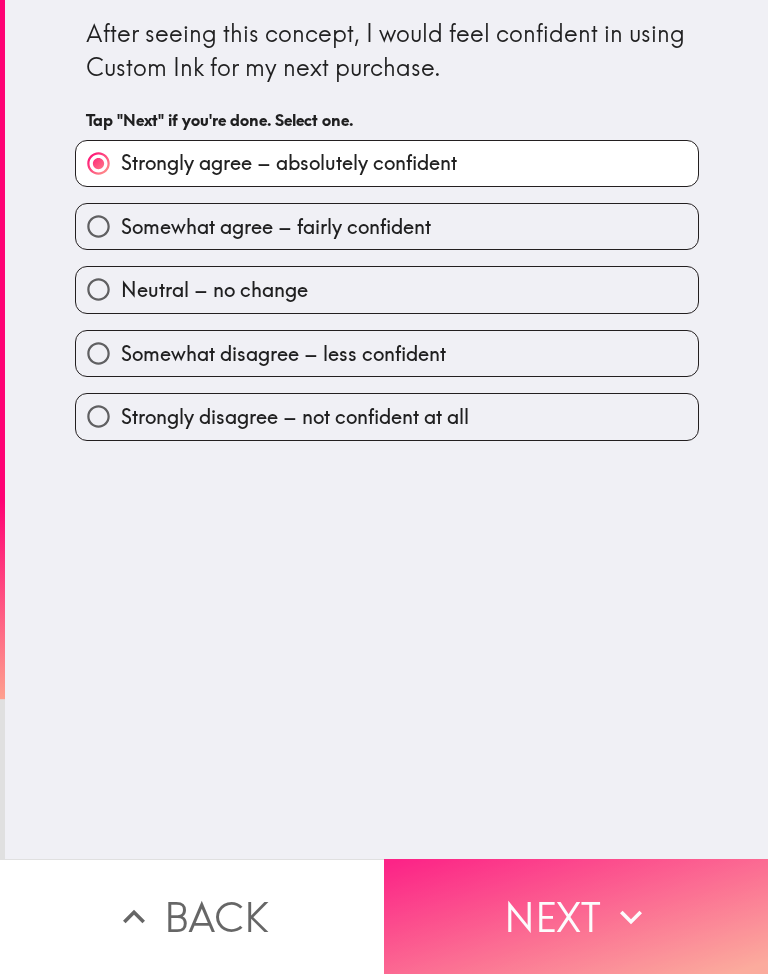 click on "Next" at bounding box center [576, 916] 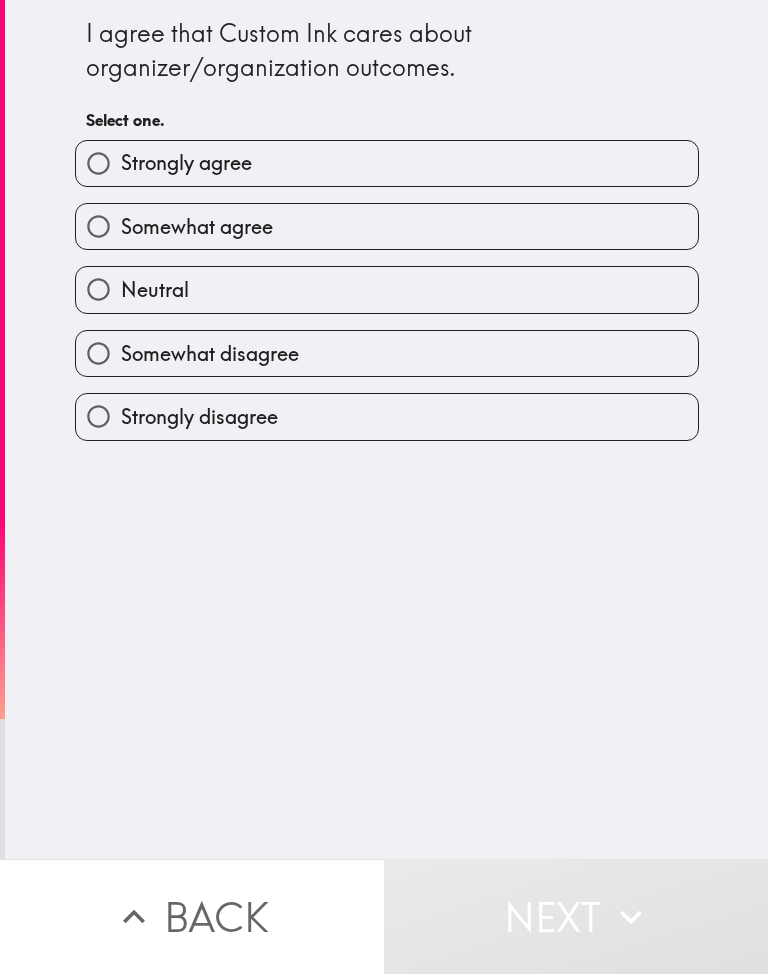 click on "Strongly agree" at bounding box center [387, 163] 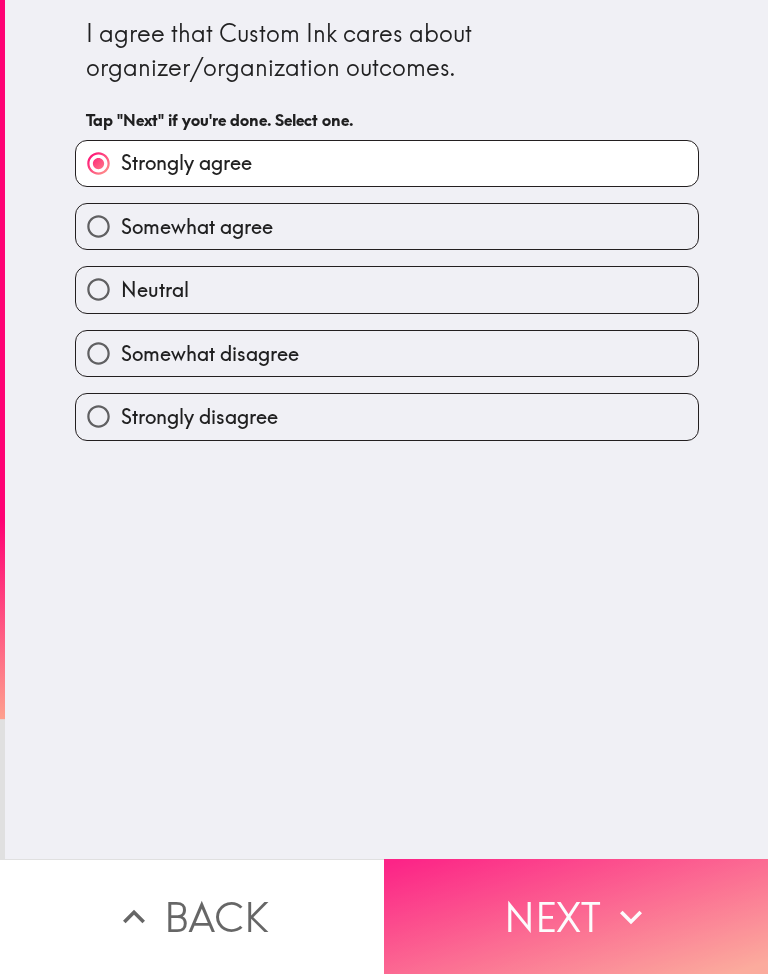 click on "Next" at bounding box center (576, 916) 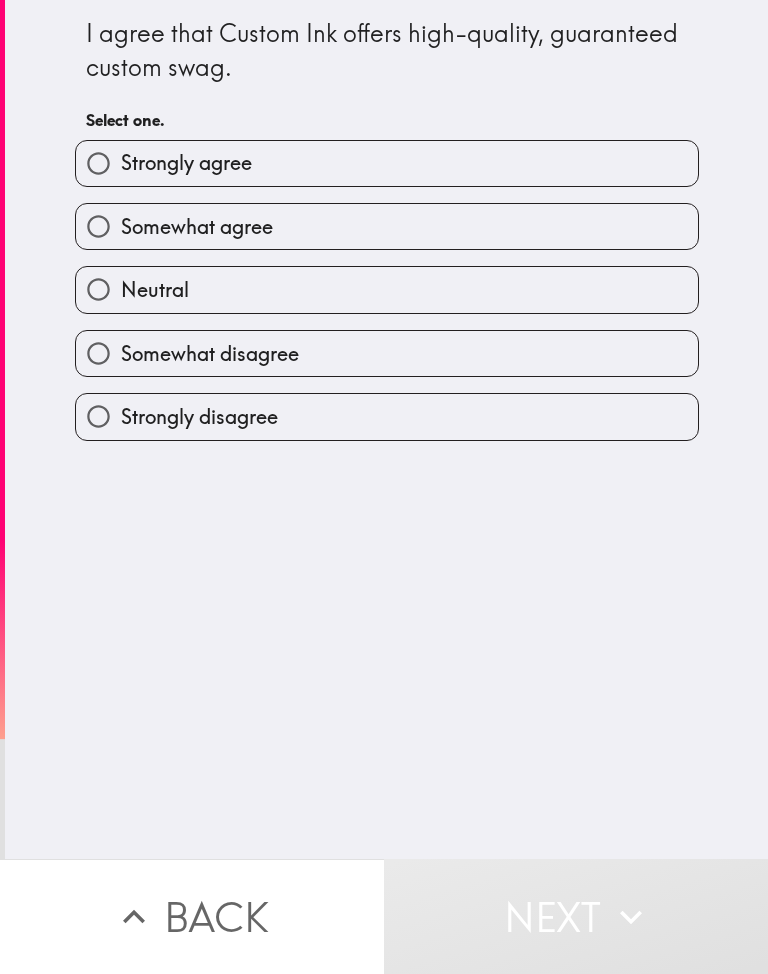 click on "Select one." at bounding box center (387, 120) 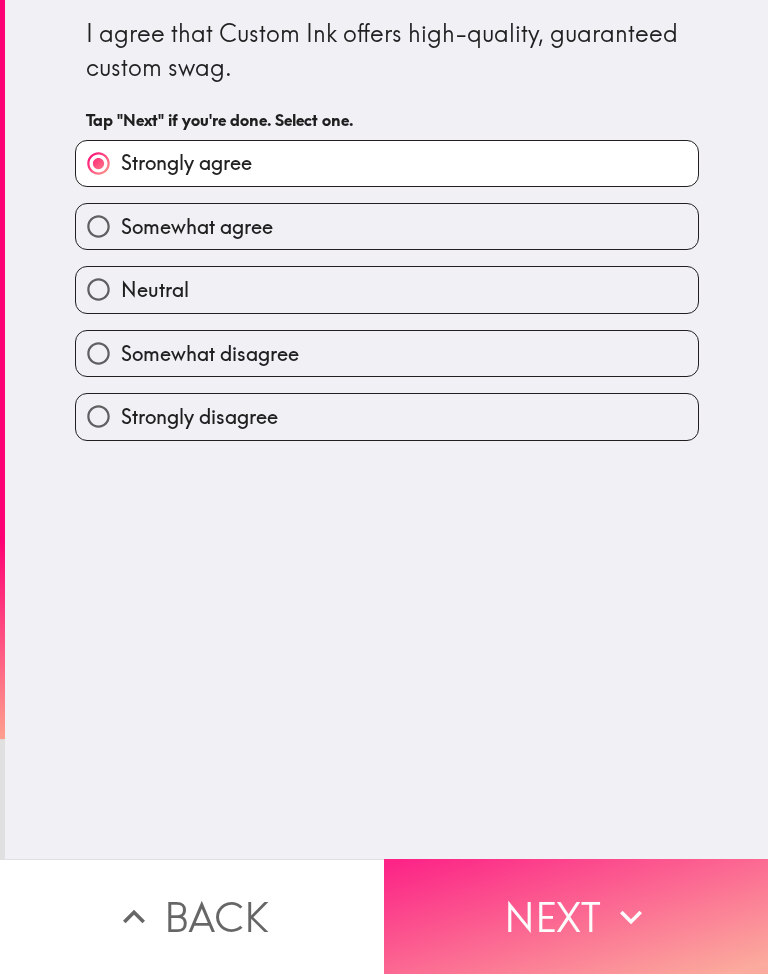click on "Next" at bounding box center [576, 916] 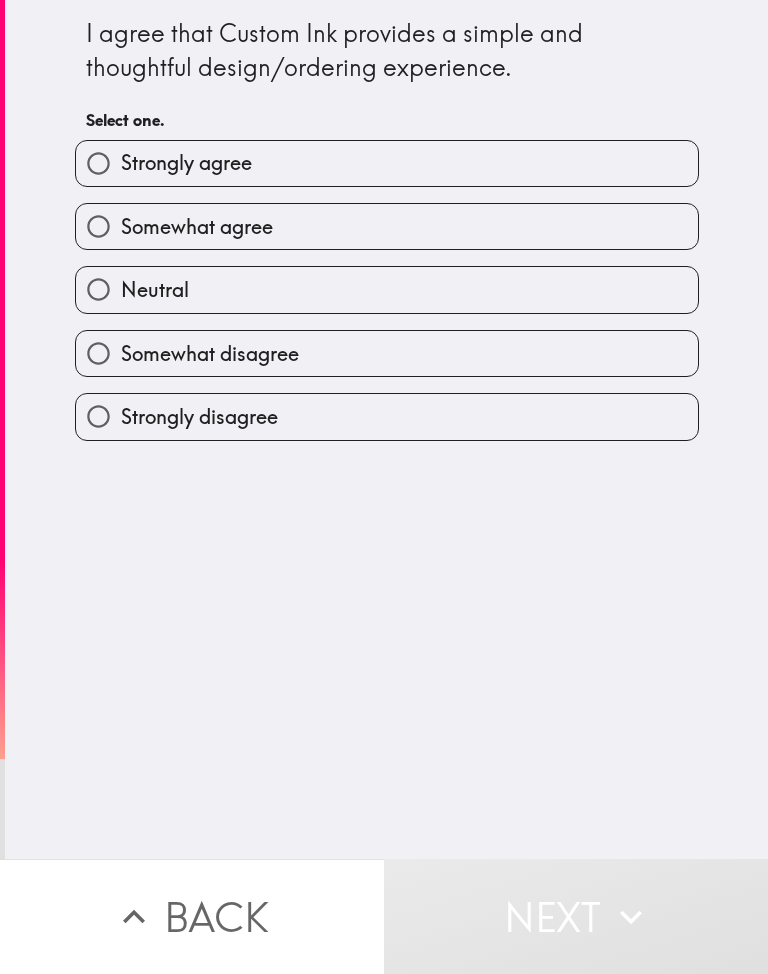 click on "Strongly agree" at bounding box center (387, 163) 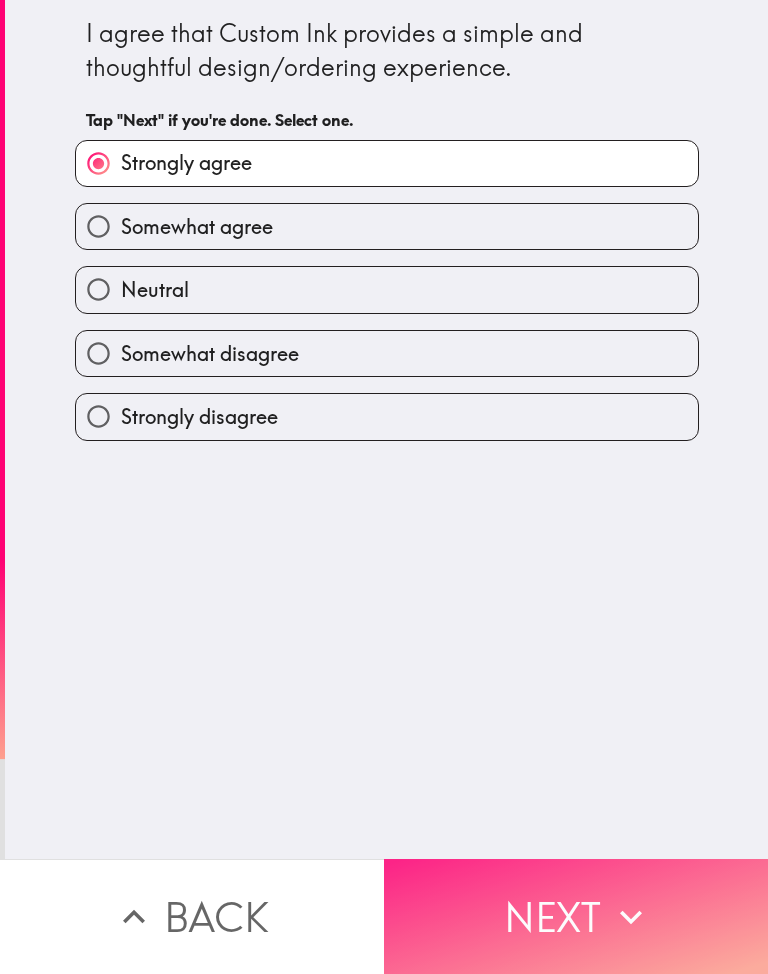 click on "Next" at bounding box center [576, 916] 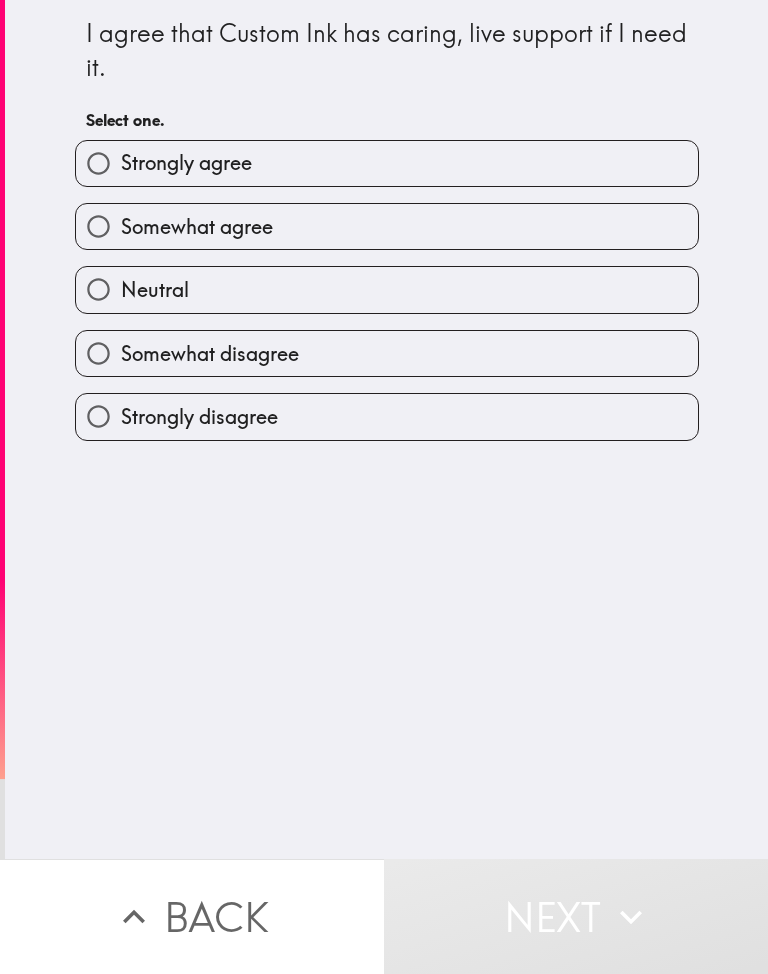 click on "Strongly agree" at bounding box center (387, 163) 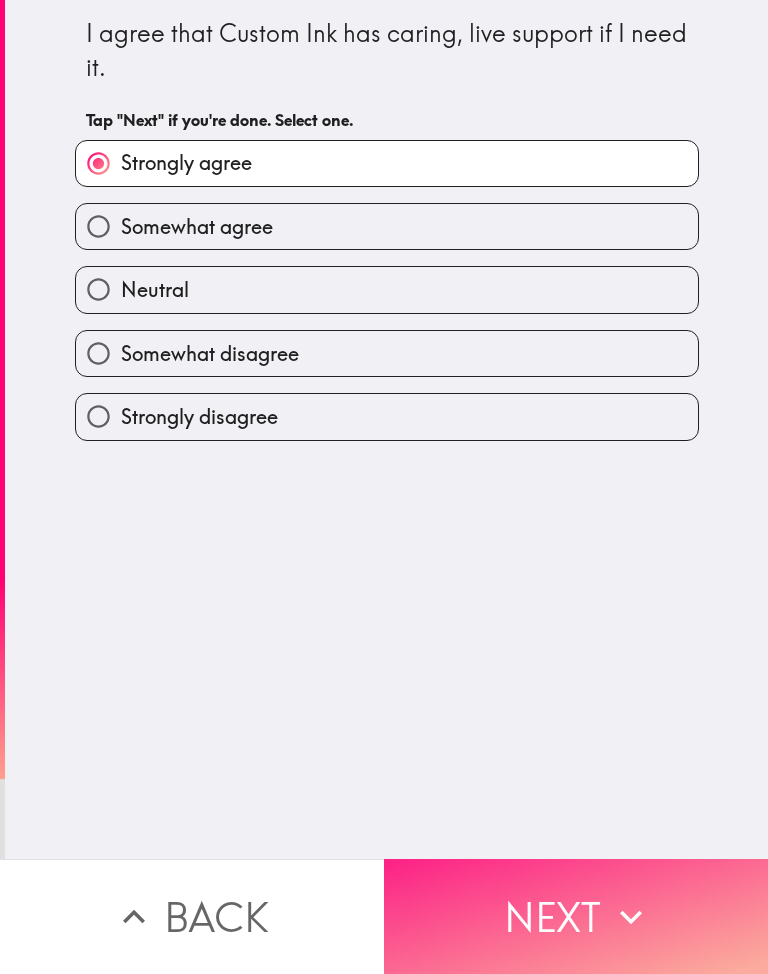 click on "Next" at bounding box center [576, 916] 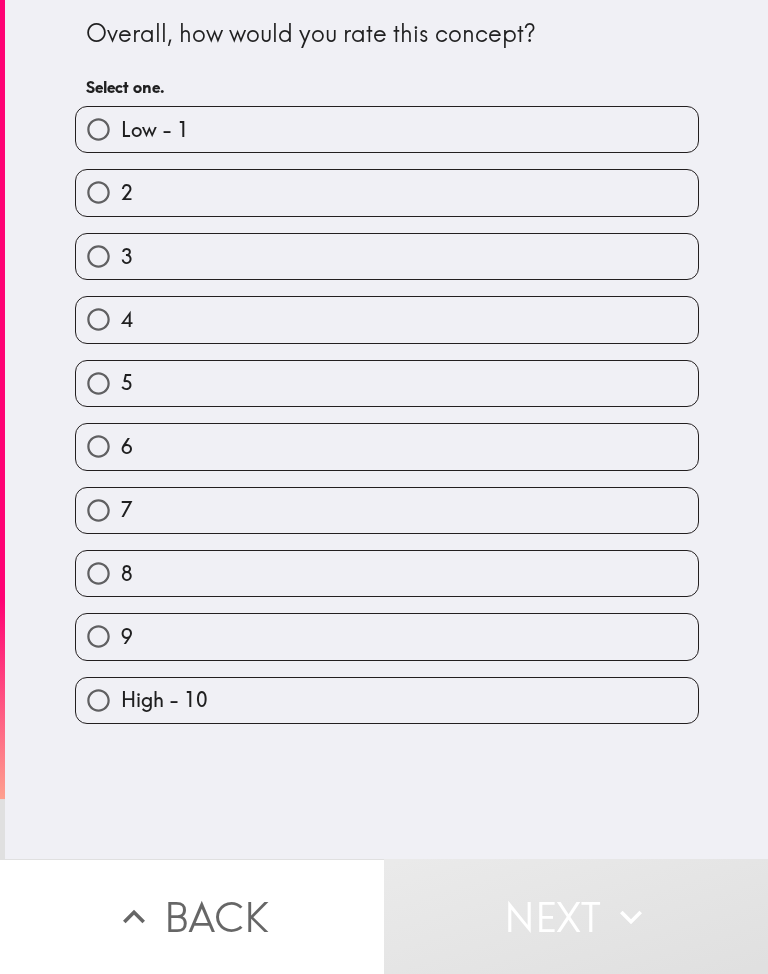 click on "High - 10" at bounding box center (387, 700) 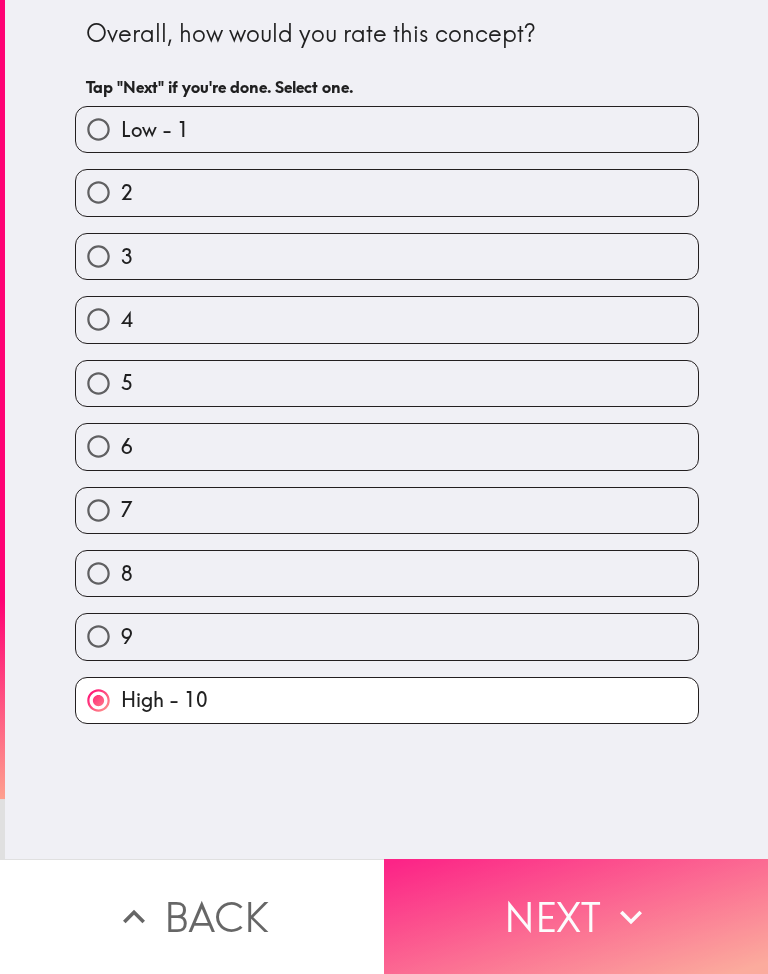 click on "Next" at bounding box center [576, 916] 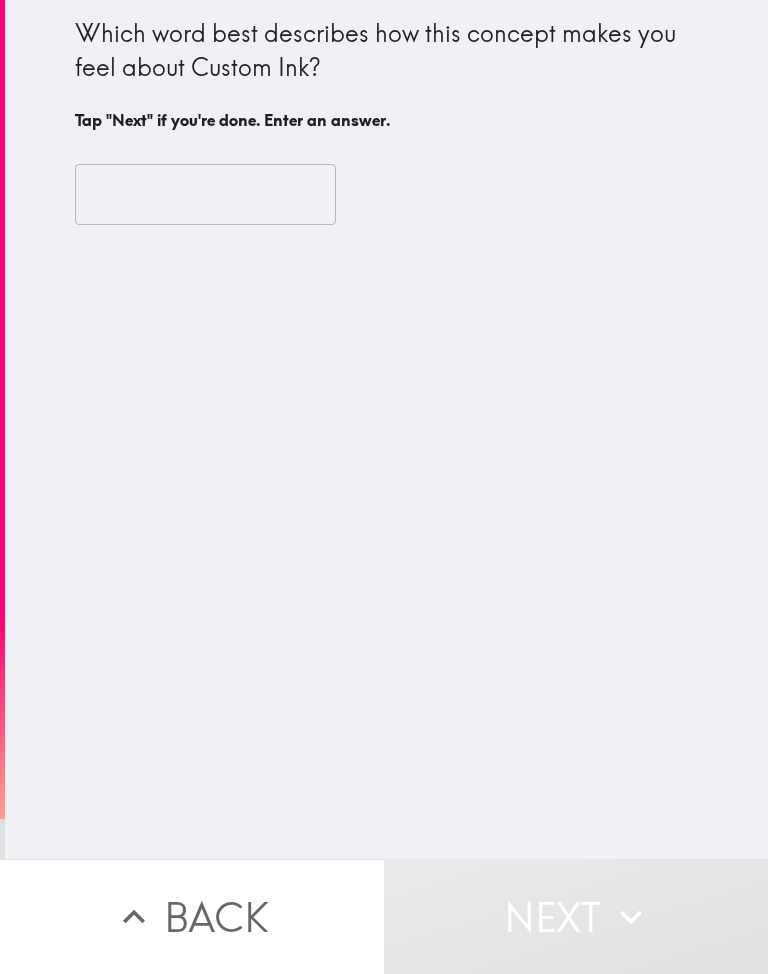 click at bounding box center (205, 195) 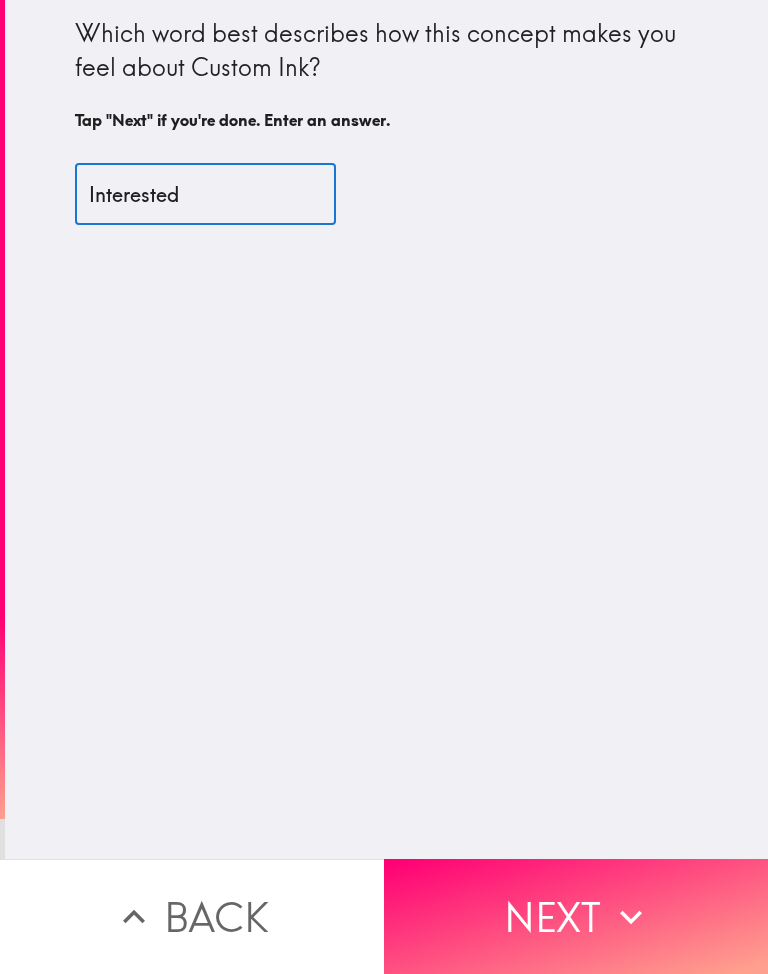 type on "Interested" 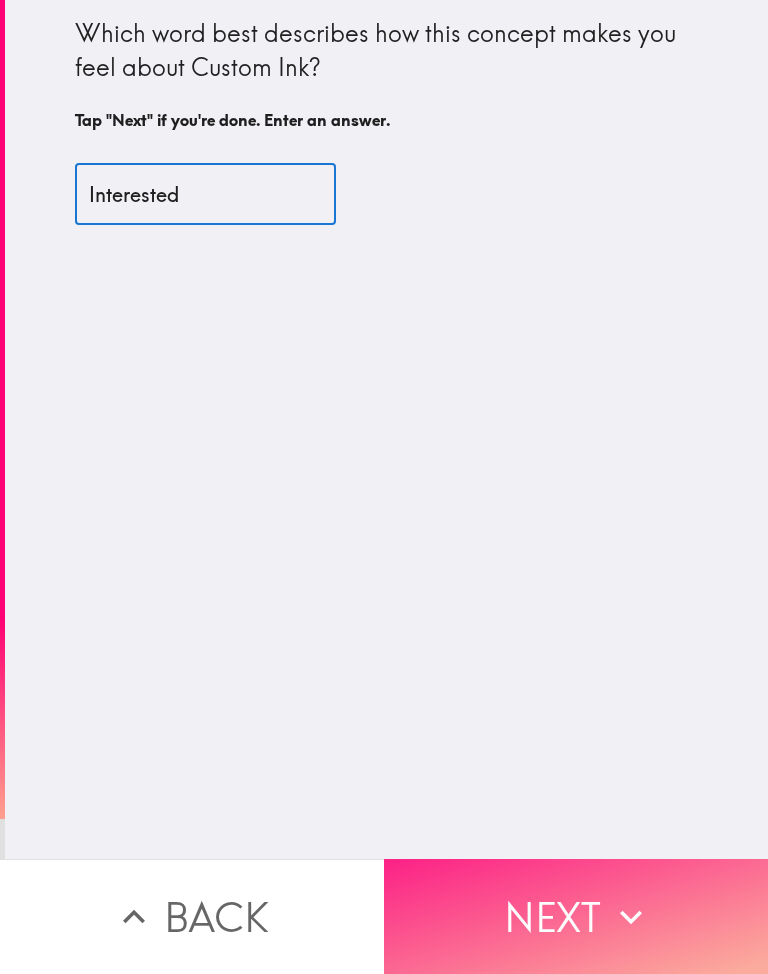 click on "Next" at bounding box center [576, 916] 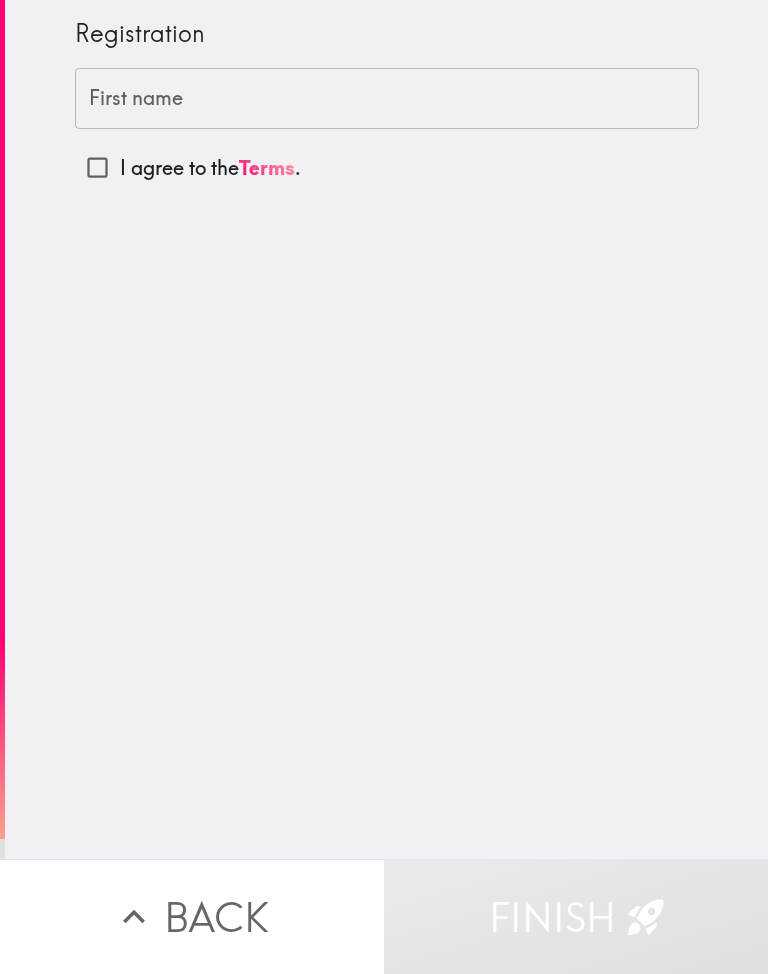 click on "First name" at bounding box center (387, 99) 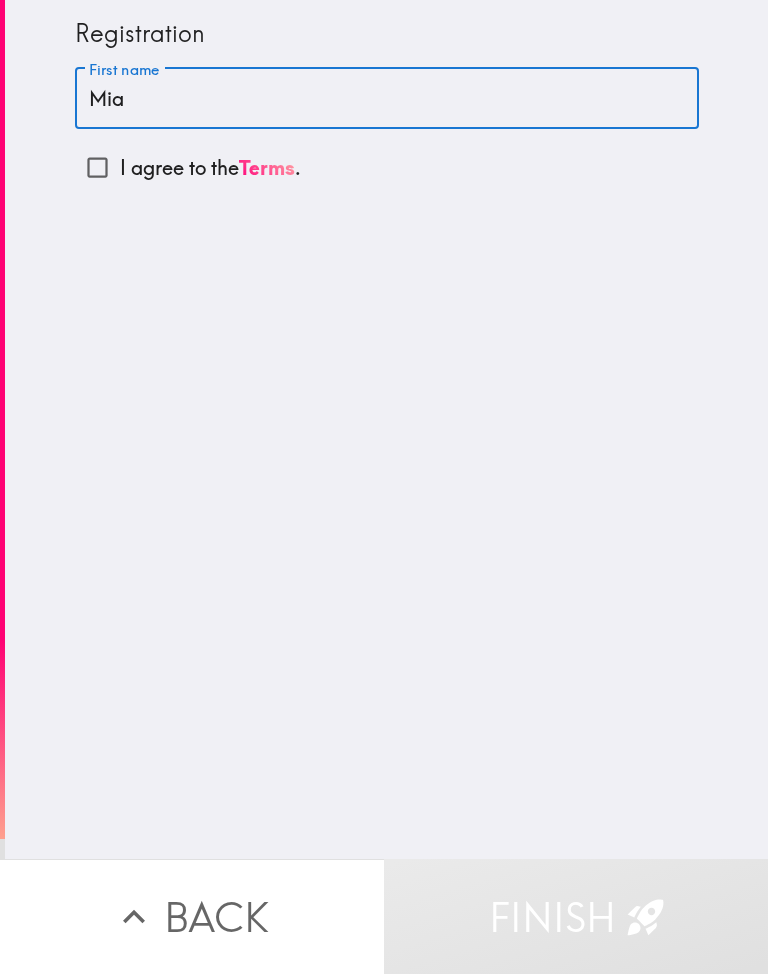 type on "Mia" 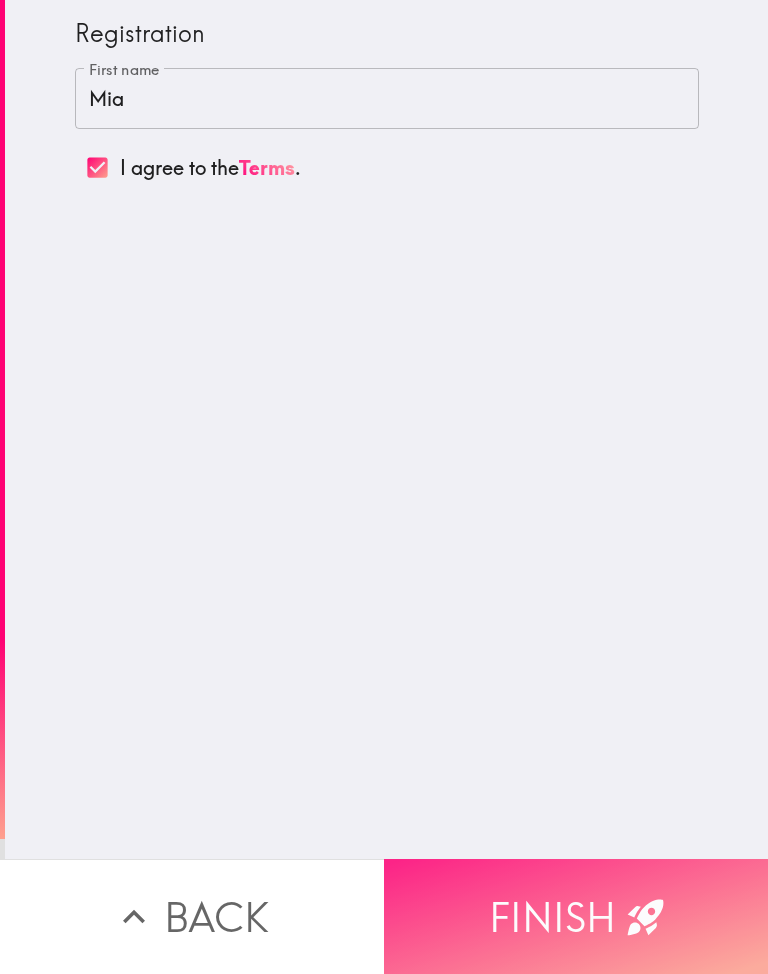 click on "Finish" at bounding box center [576, 916] 